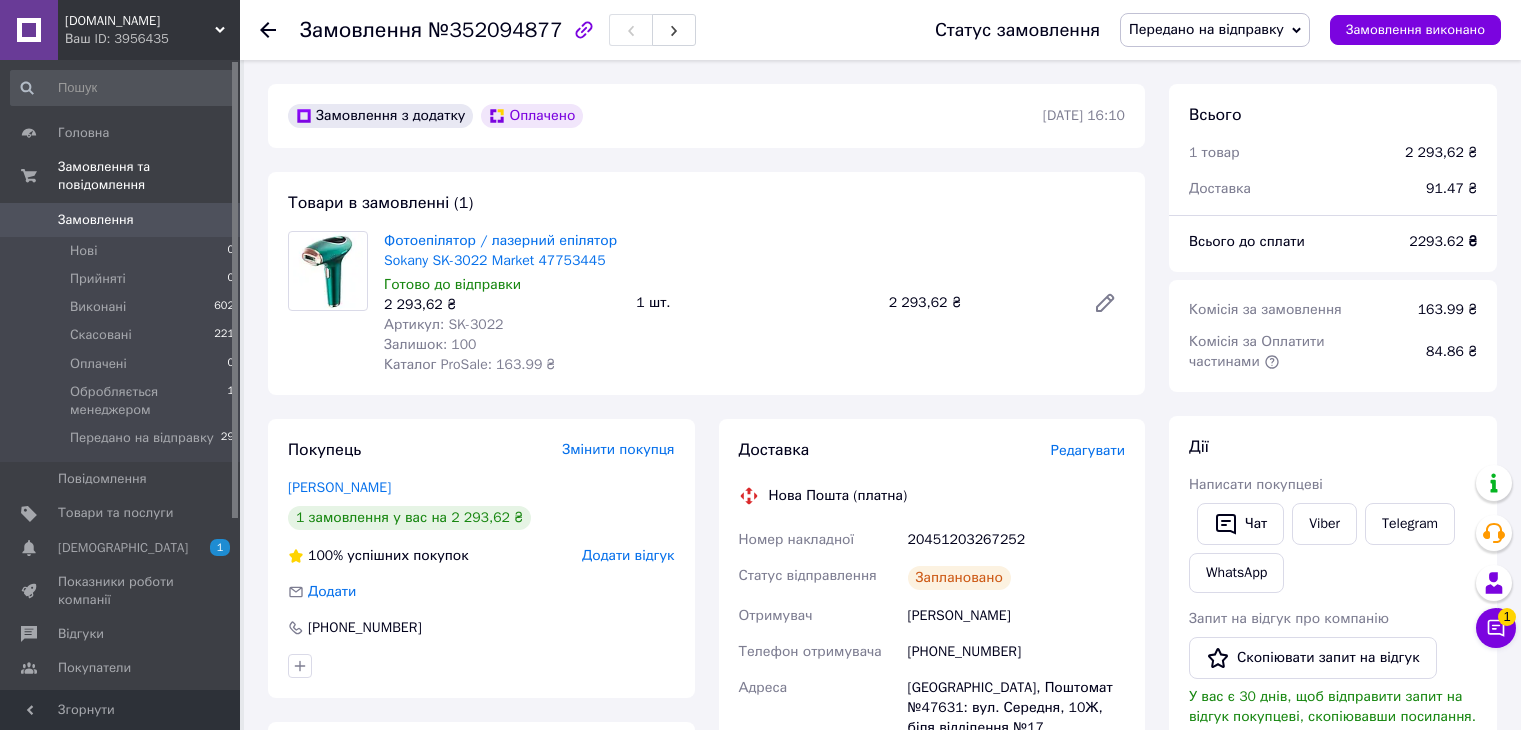 scroll, scrollTop: 402, scrollLeft: 0, axis: vertical 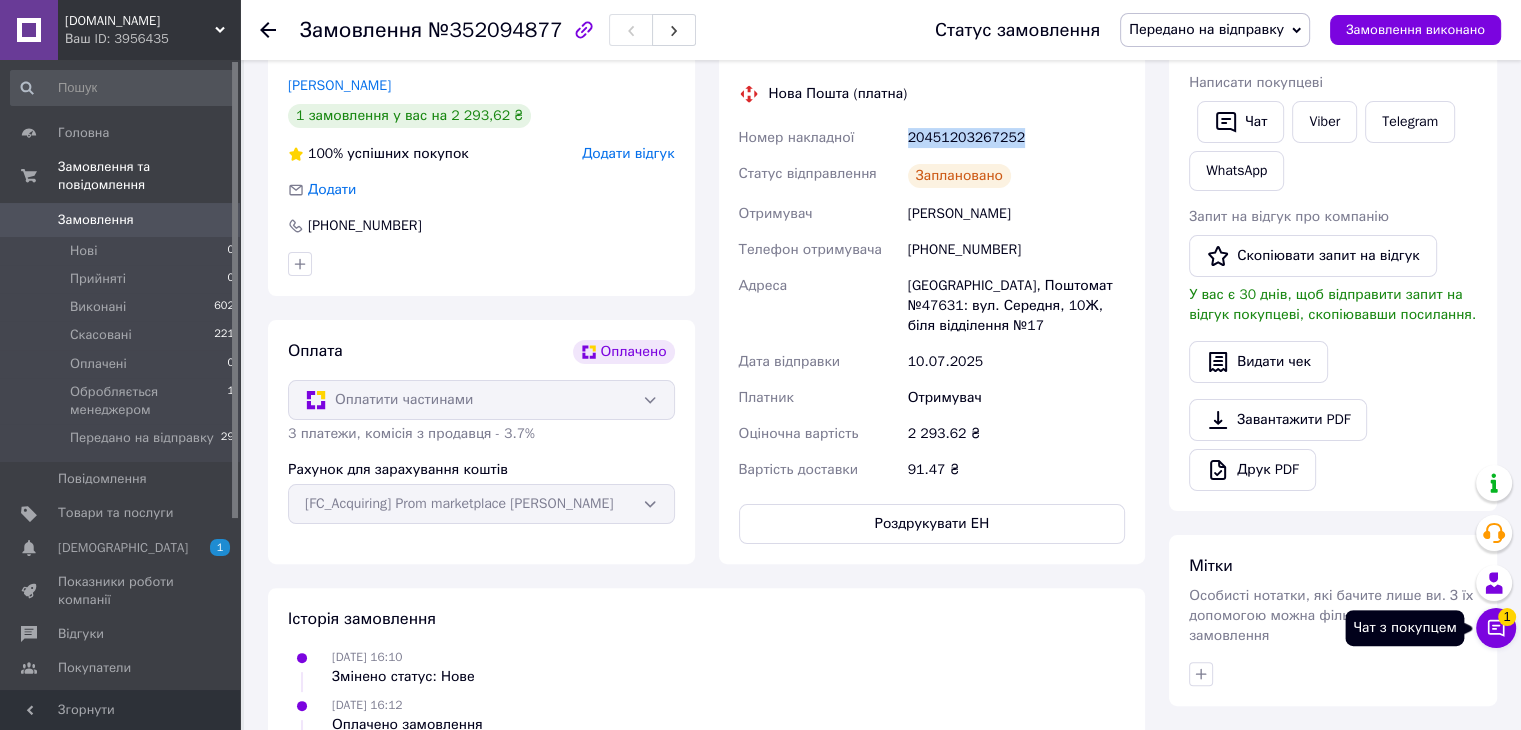 click 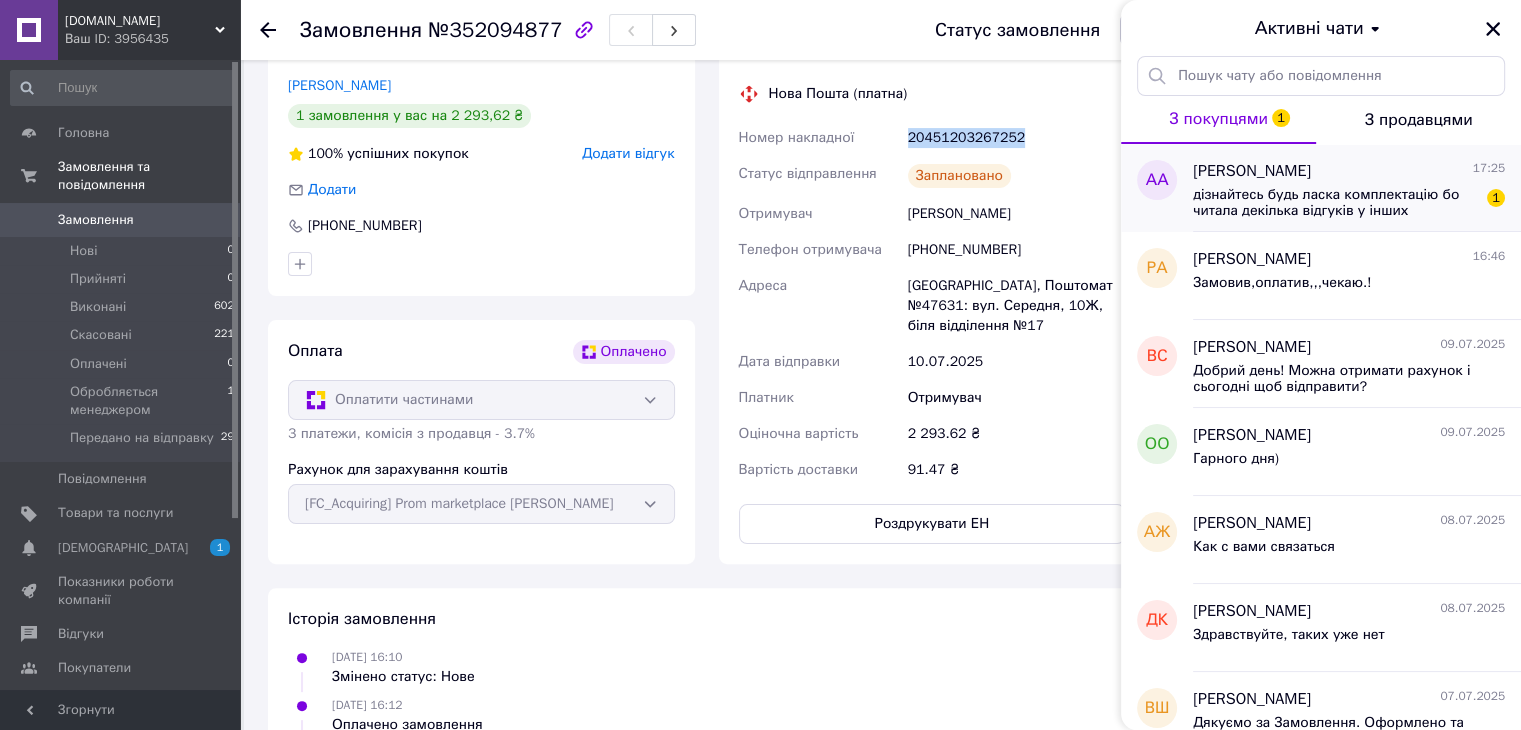 click on "дізнайтесь будь ласка комплектацію
бо читала декілька відгуків у інших продавців, стикались з проблемами з запчастинами та перегрівом
хочу, аби все було гаразд
дякую" at bounding box center (1335, 203) 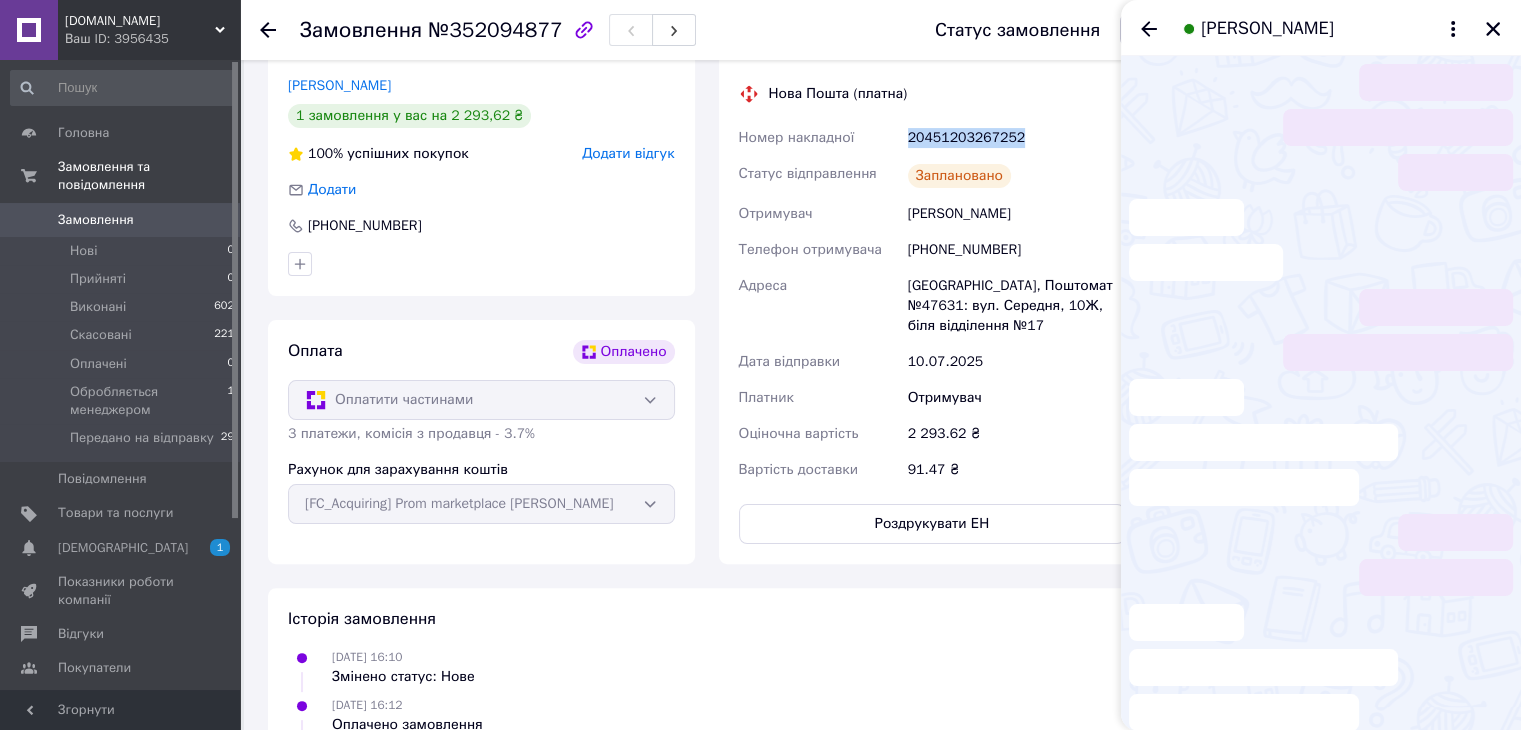scroll, scrollTop: 464, scrollLeft: 0, axis: vertical 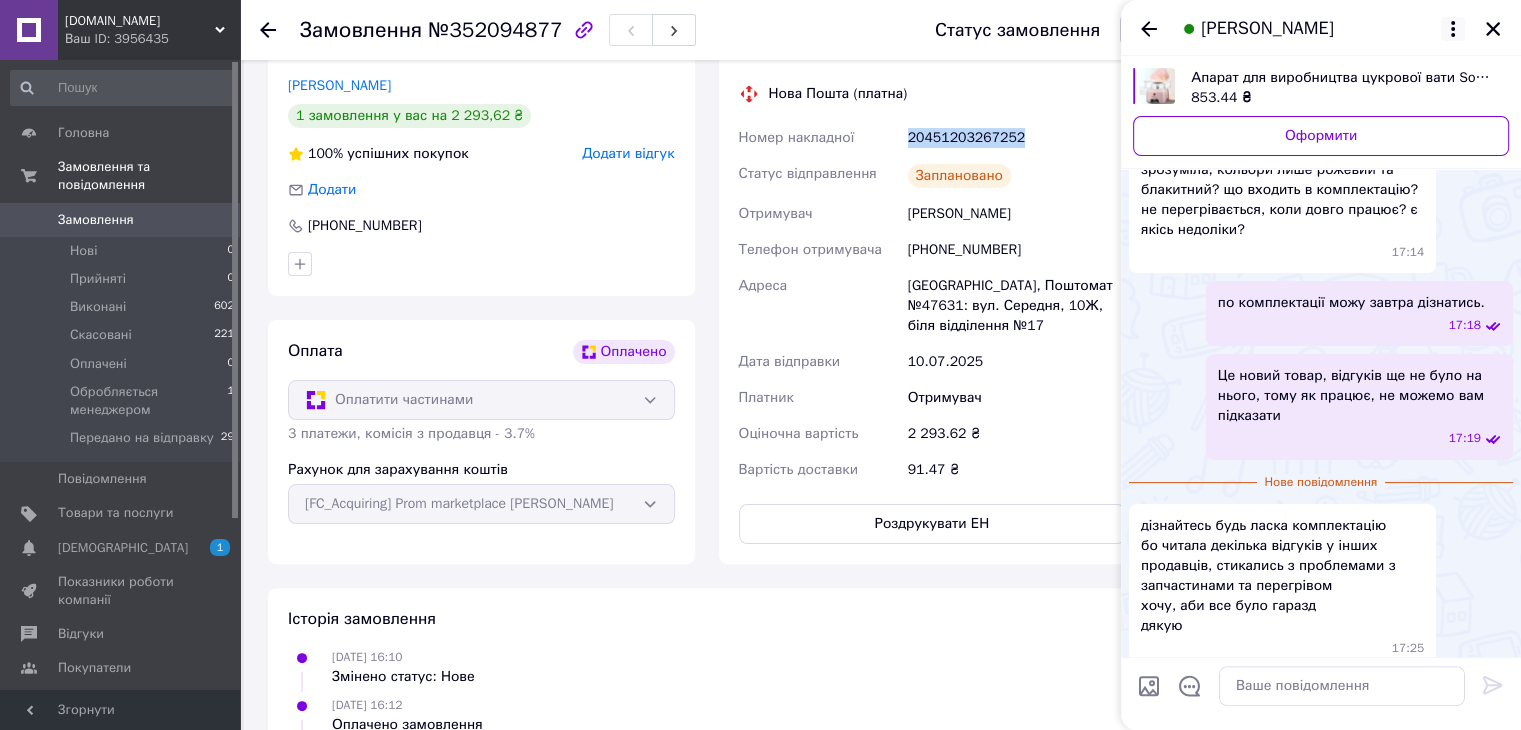 click 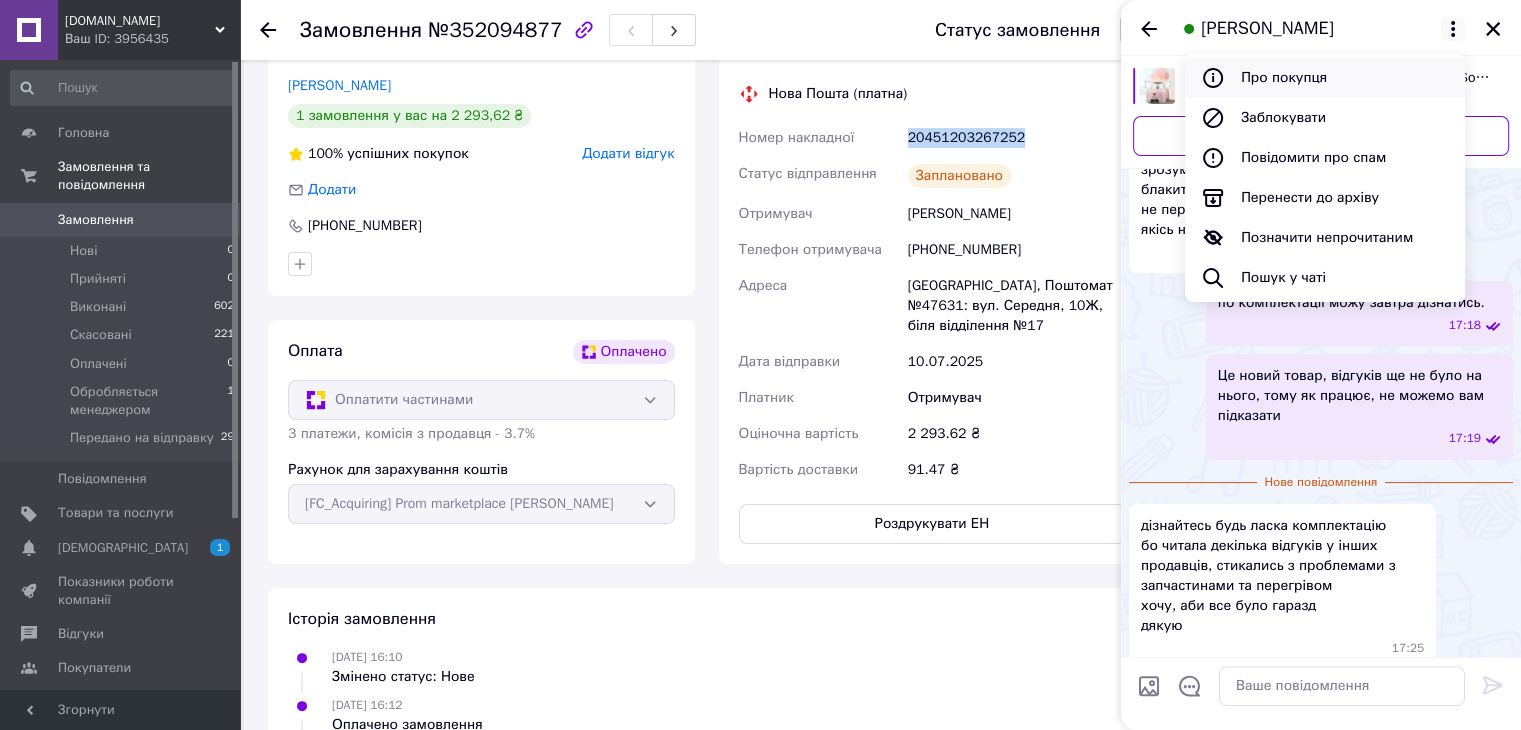 click on "Про покупця" at bounding box center [1325, 78] 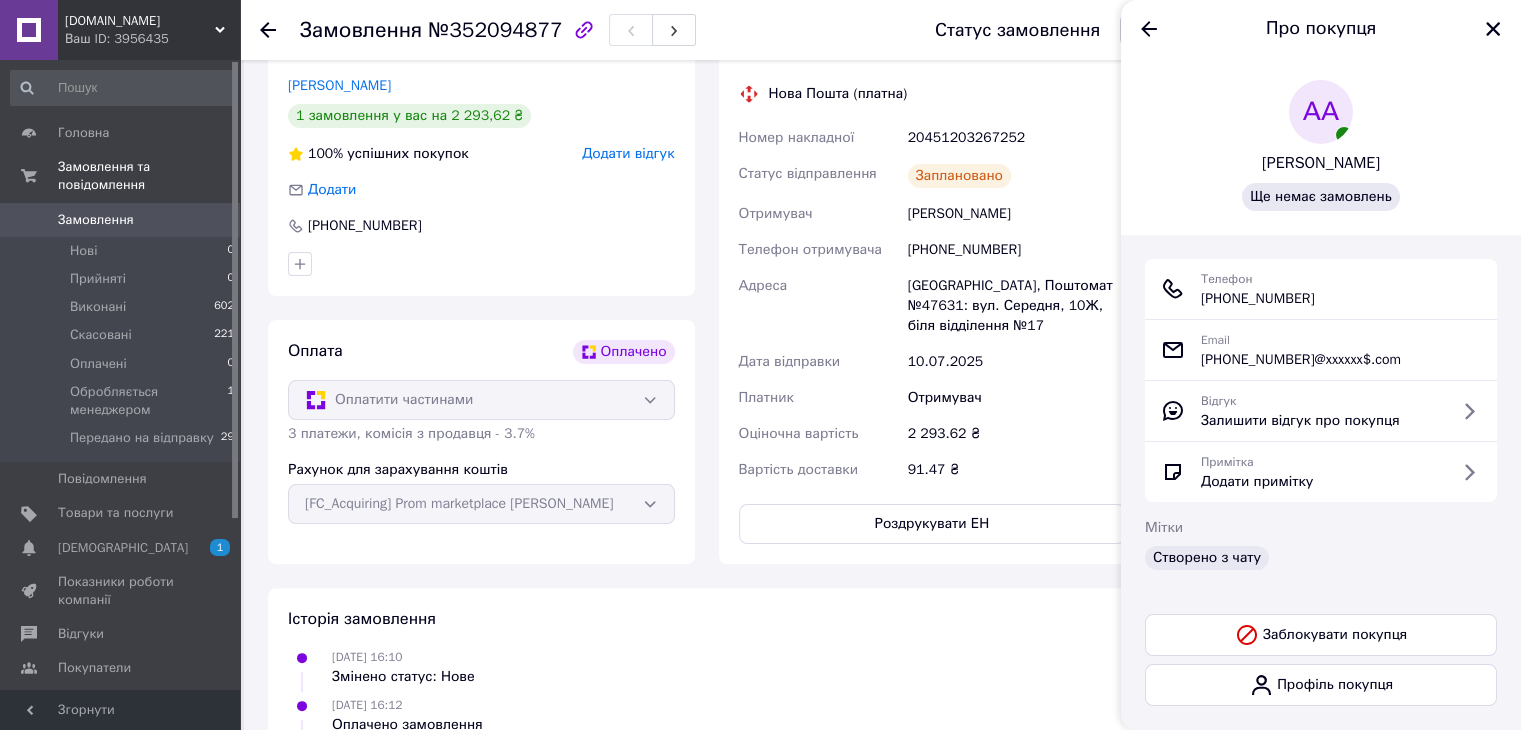 click on "[PHONE_NUMBER]" at bounding box center [1258, 299] 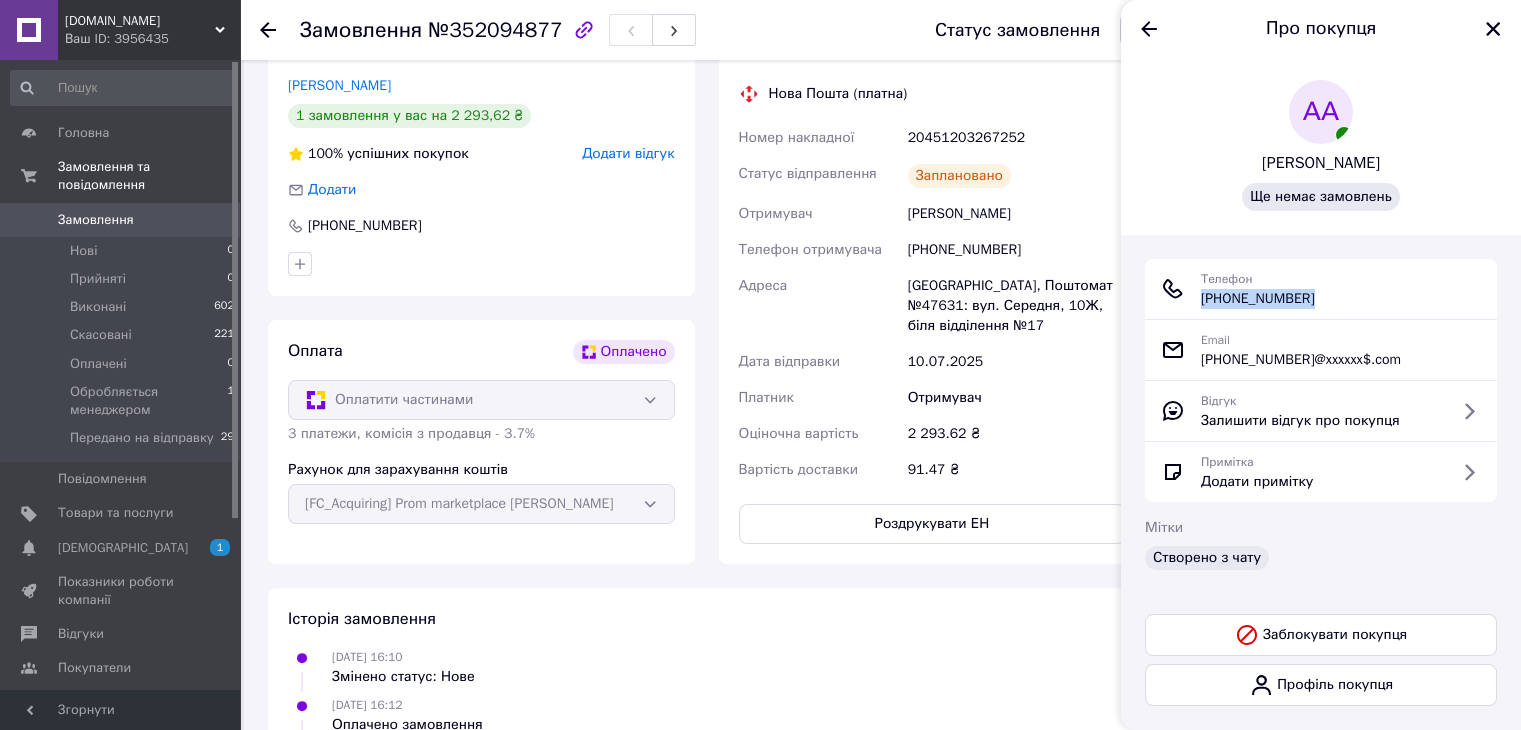 click on "[PHONE_NUMBER]" at bounding box center (1258, 299) 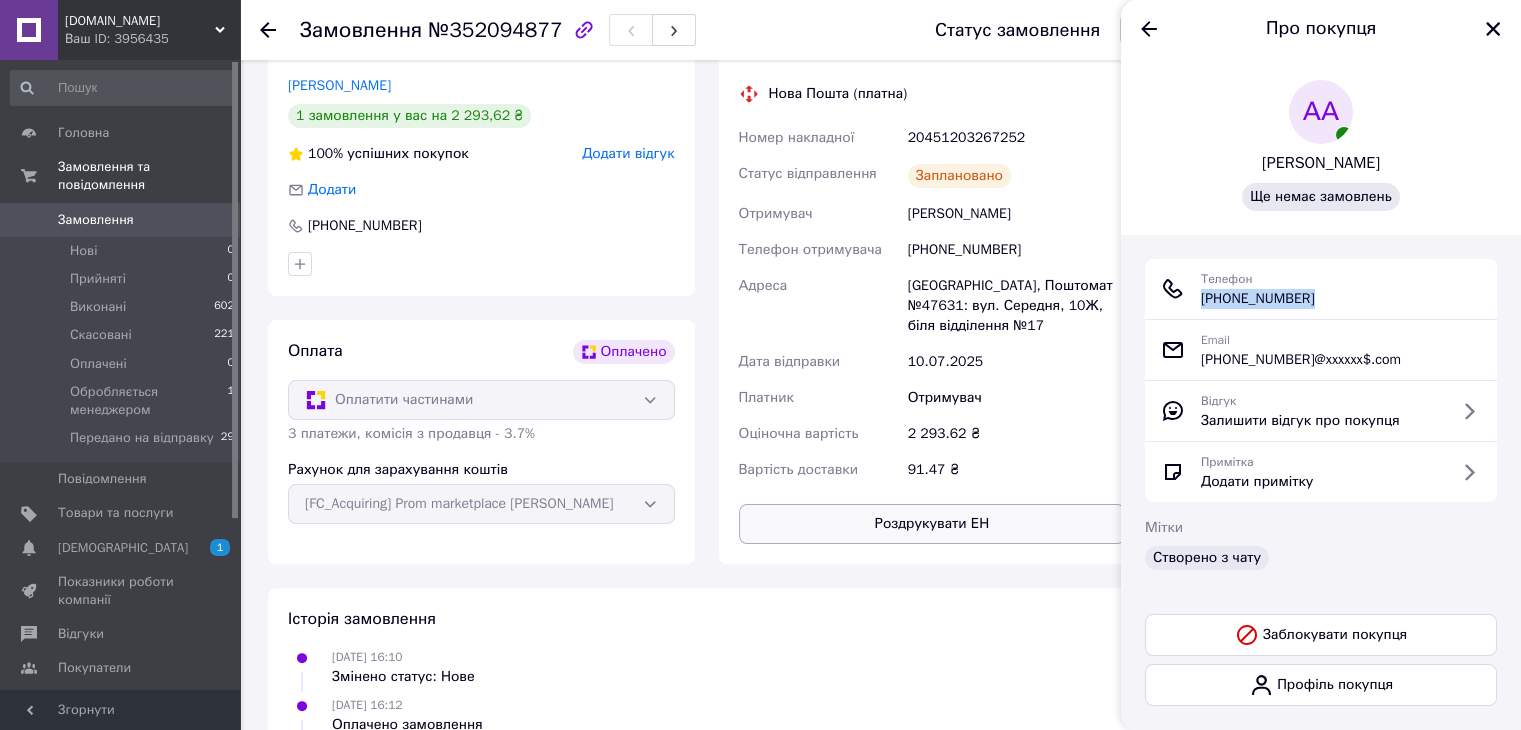 copy on "[PHONE_NUMBER]" 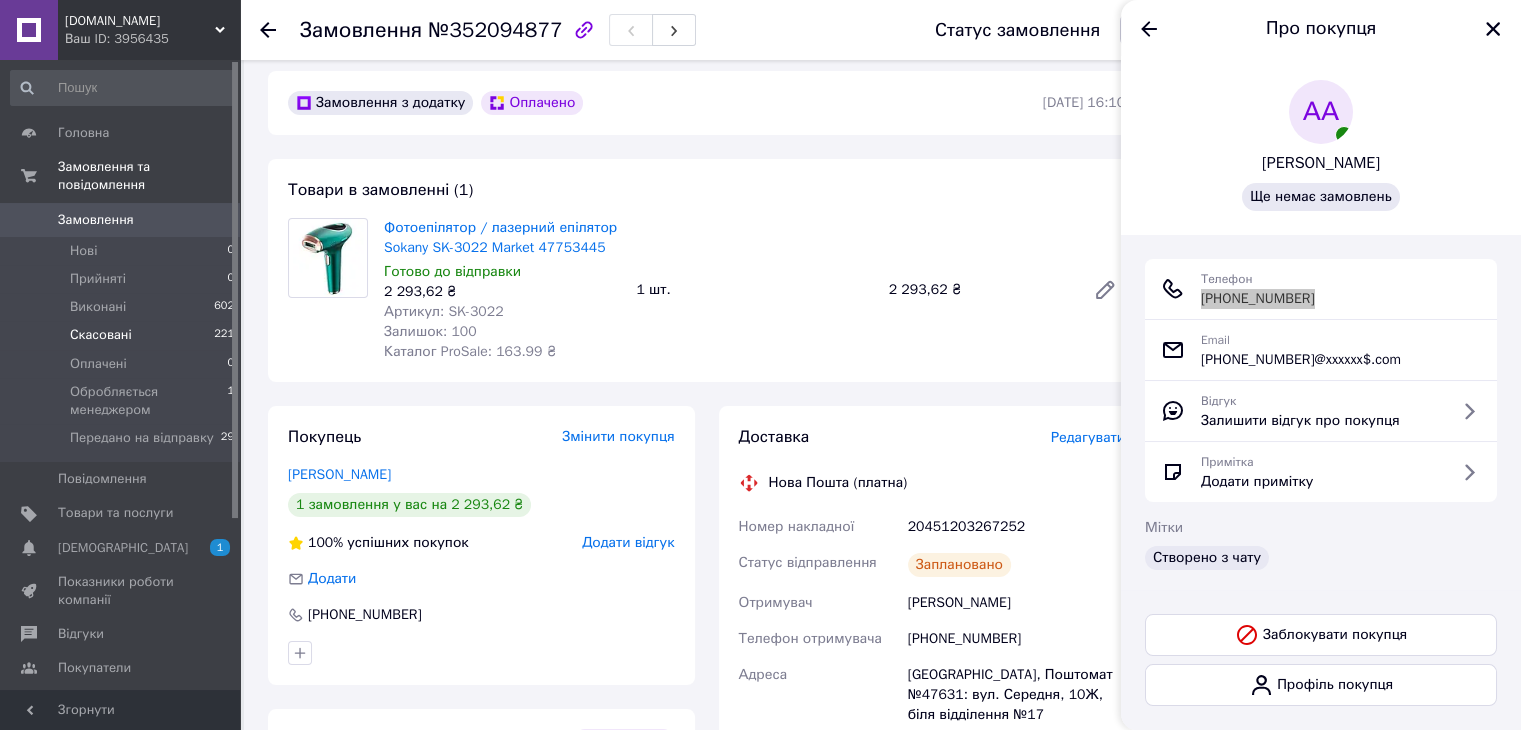 scroll, scrollTop: 0, scrollLeft: 0, axis: both 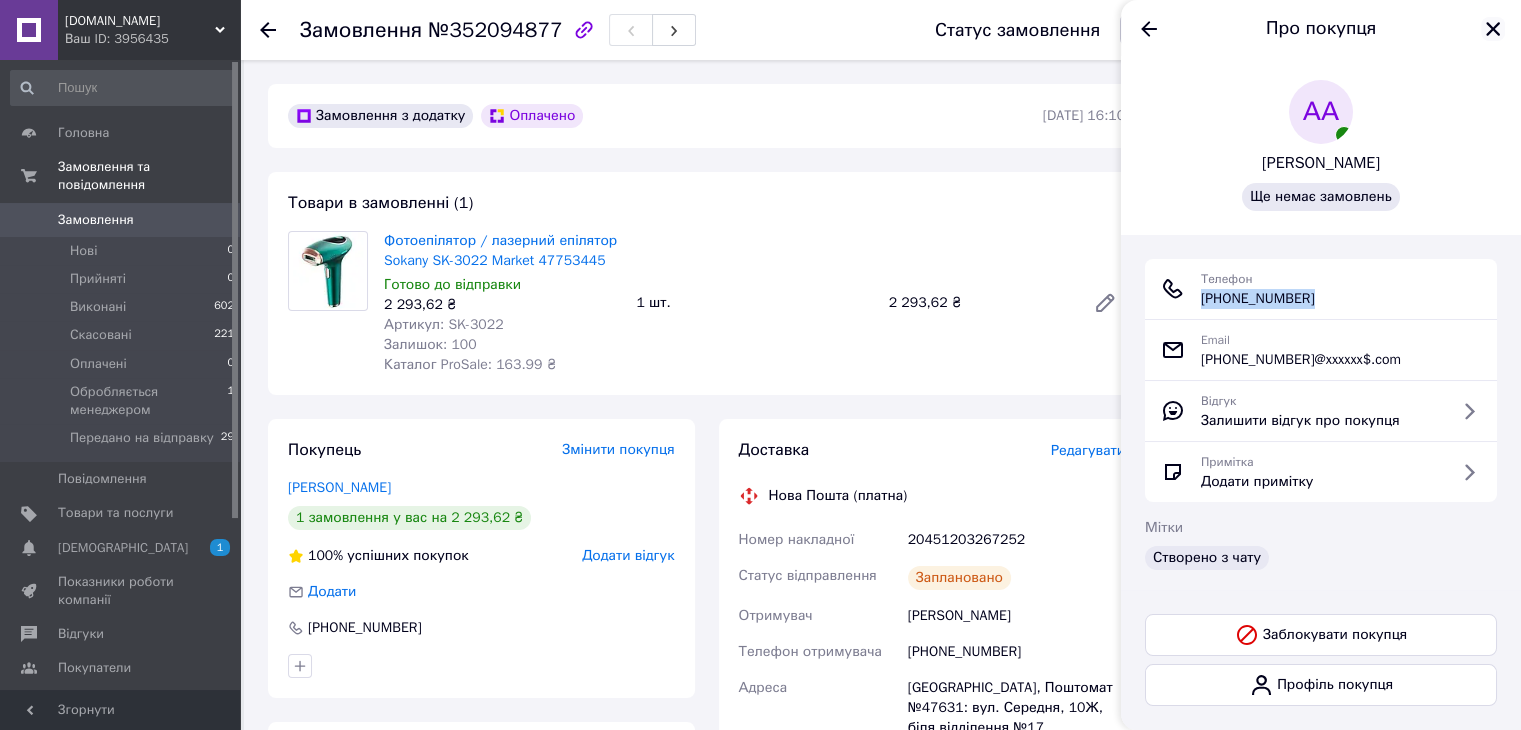 click at bounding box center (1493, 29) 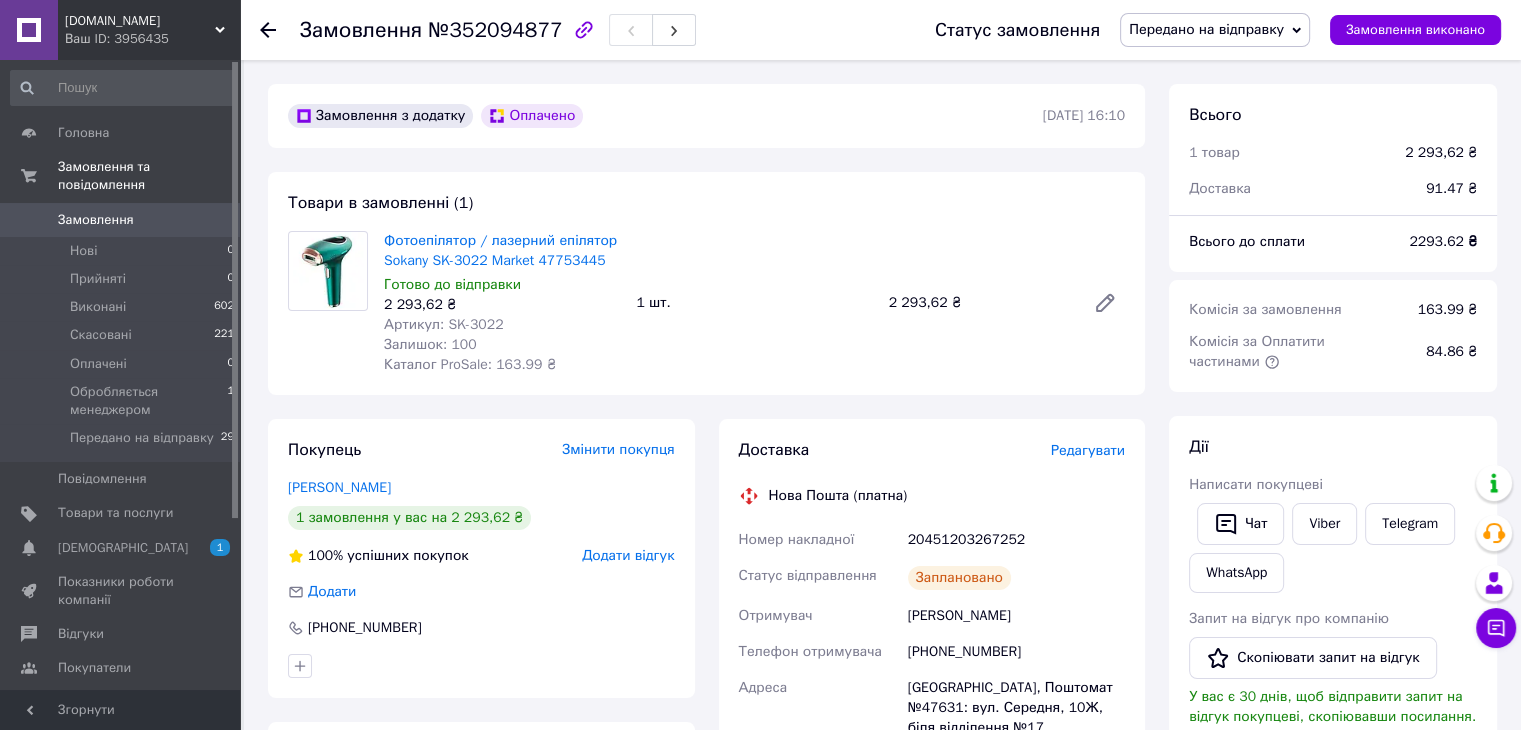 click on "Замовлення" at bounding box center (96, 220) 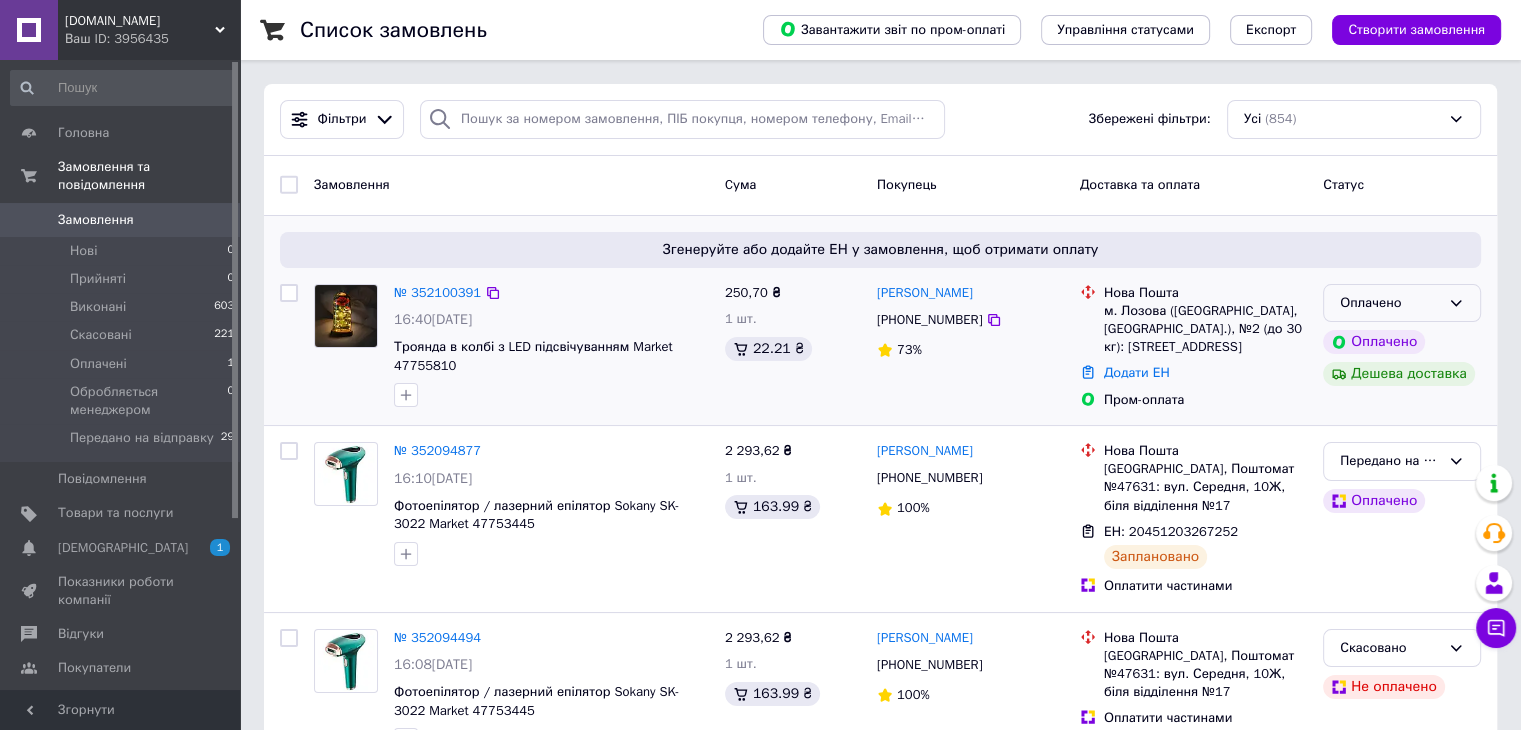 click on "Оплачено" at bounding box center [1402, 303] 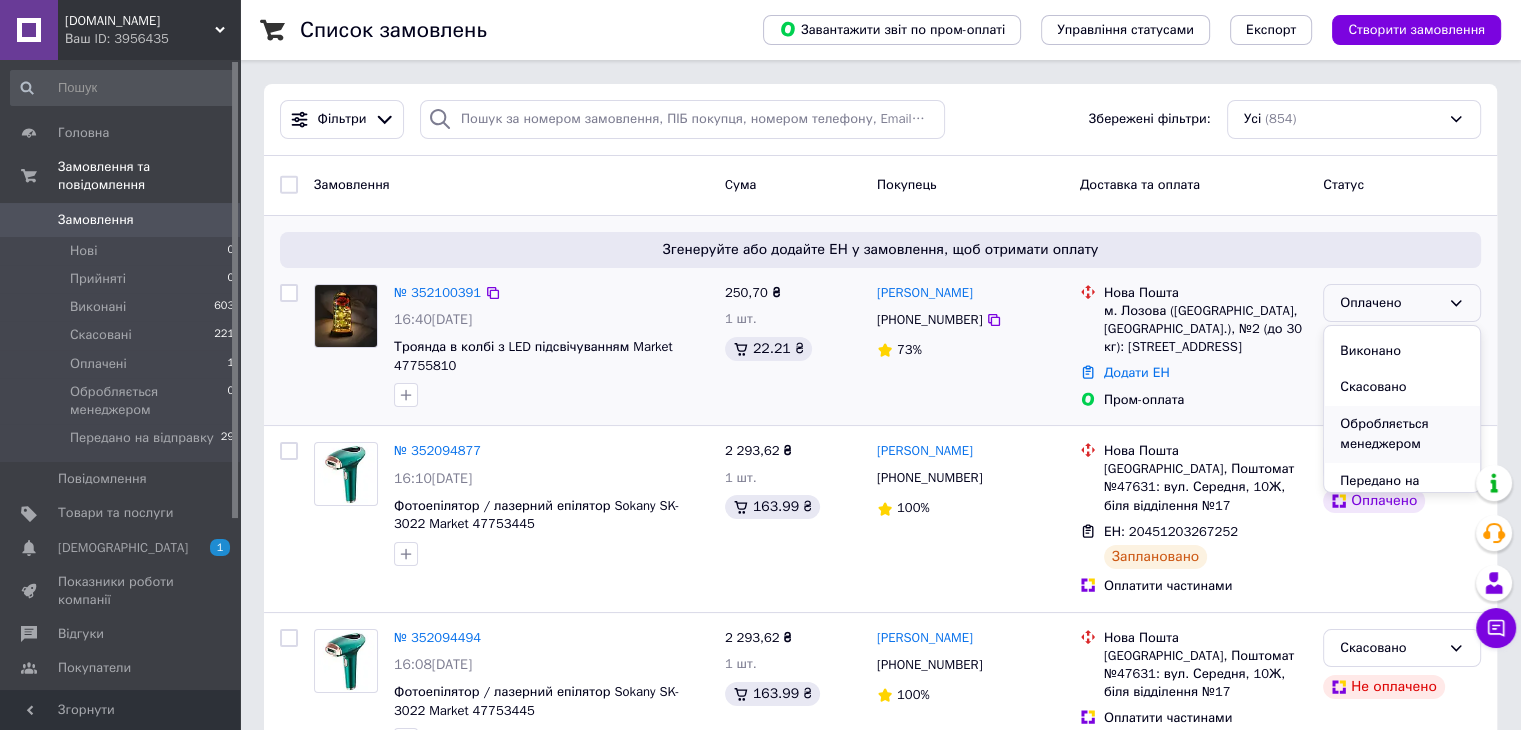 scroll, scrollTop: 57, scrollLeft: 0, axis: vertical 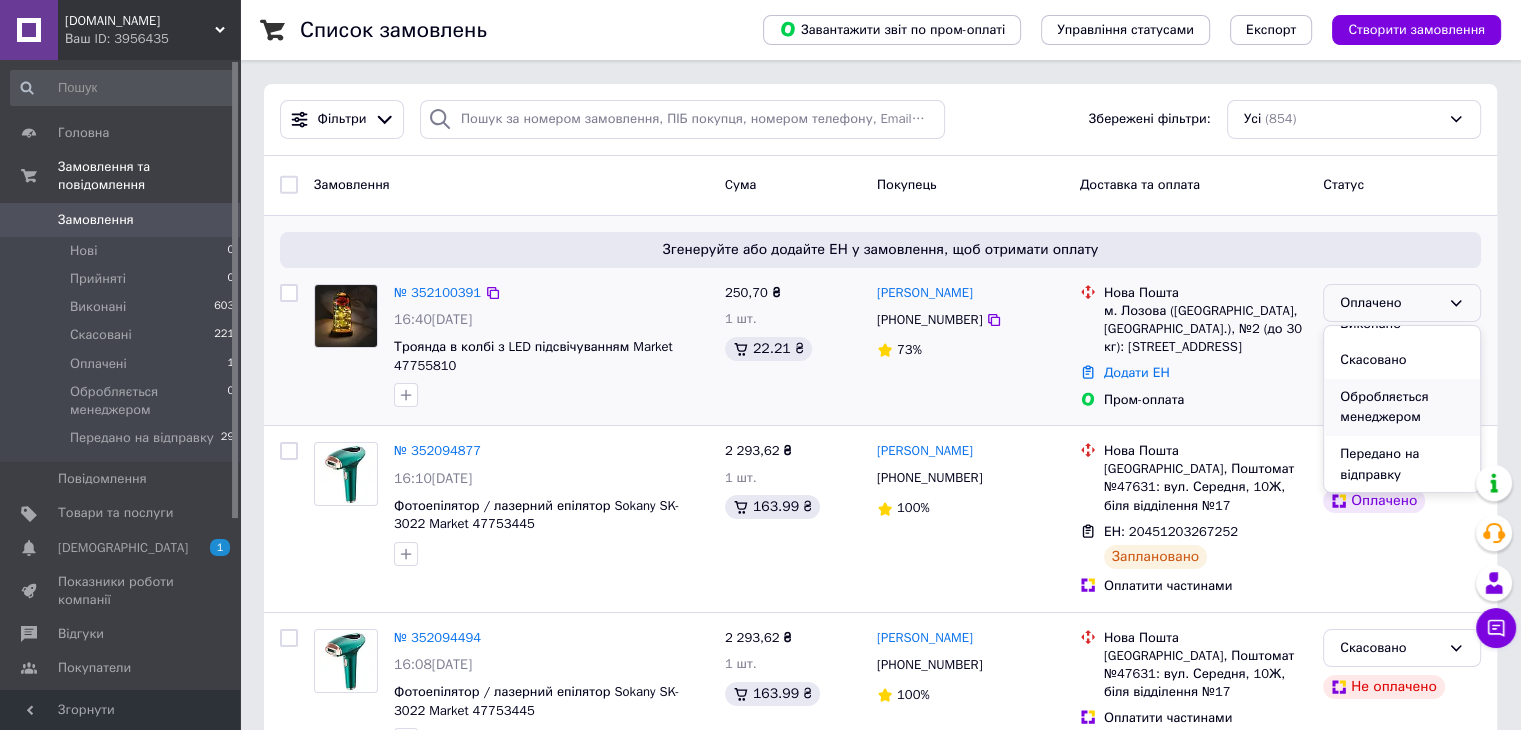 click on "Обробляється менеджером" at bounding box center [1402, 407] 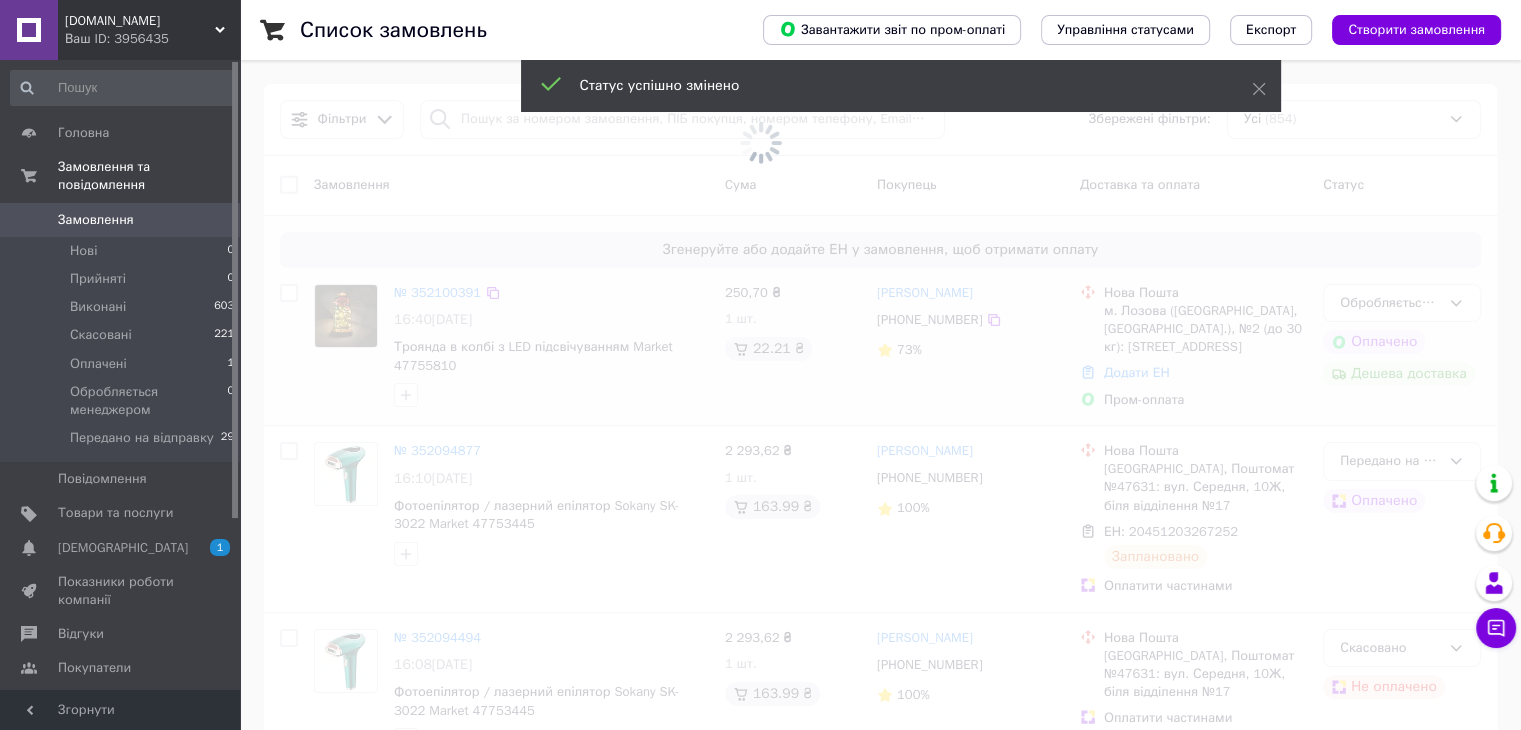 click at bounding box center [760, 365] 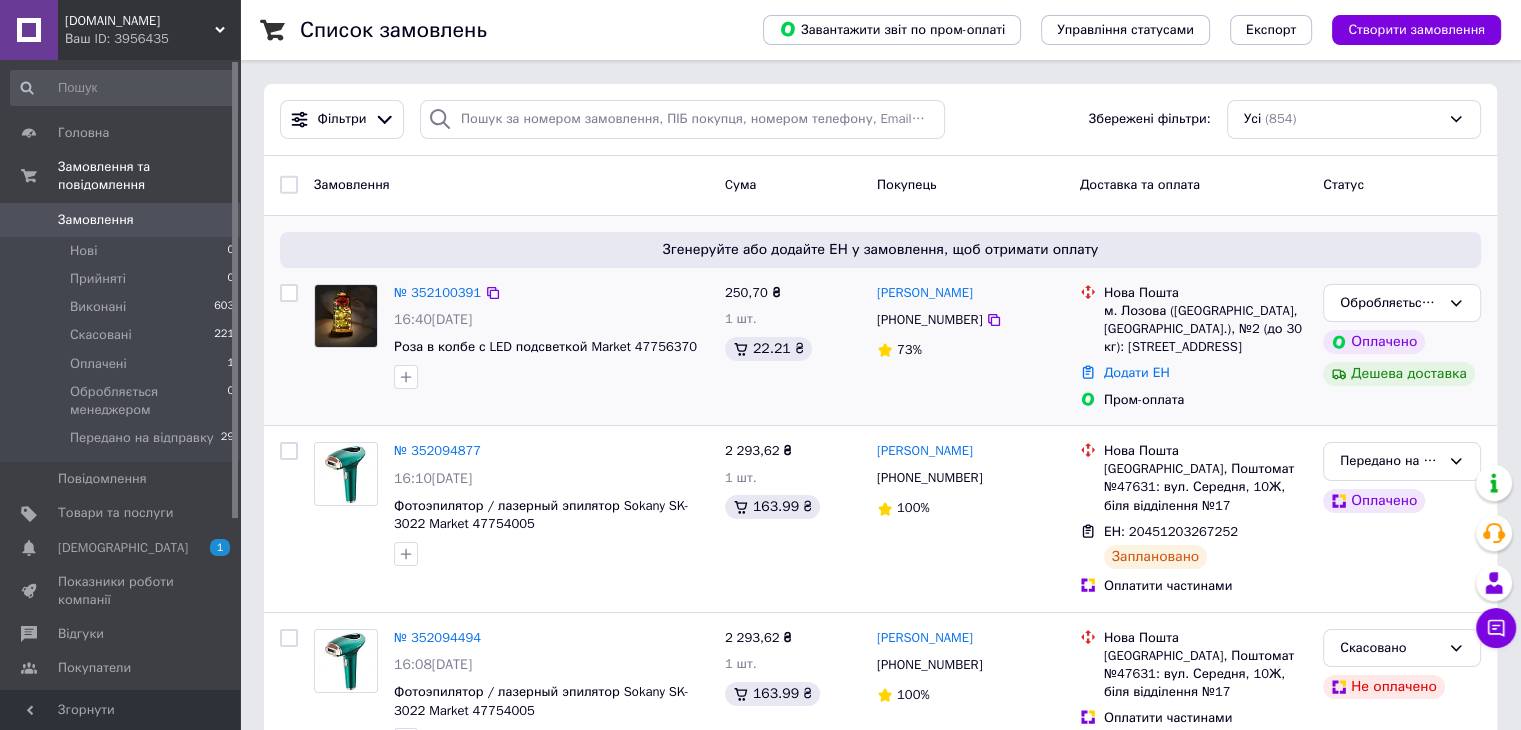 click on "№ 352100391" at bounding box center [437, 292] 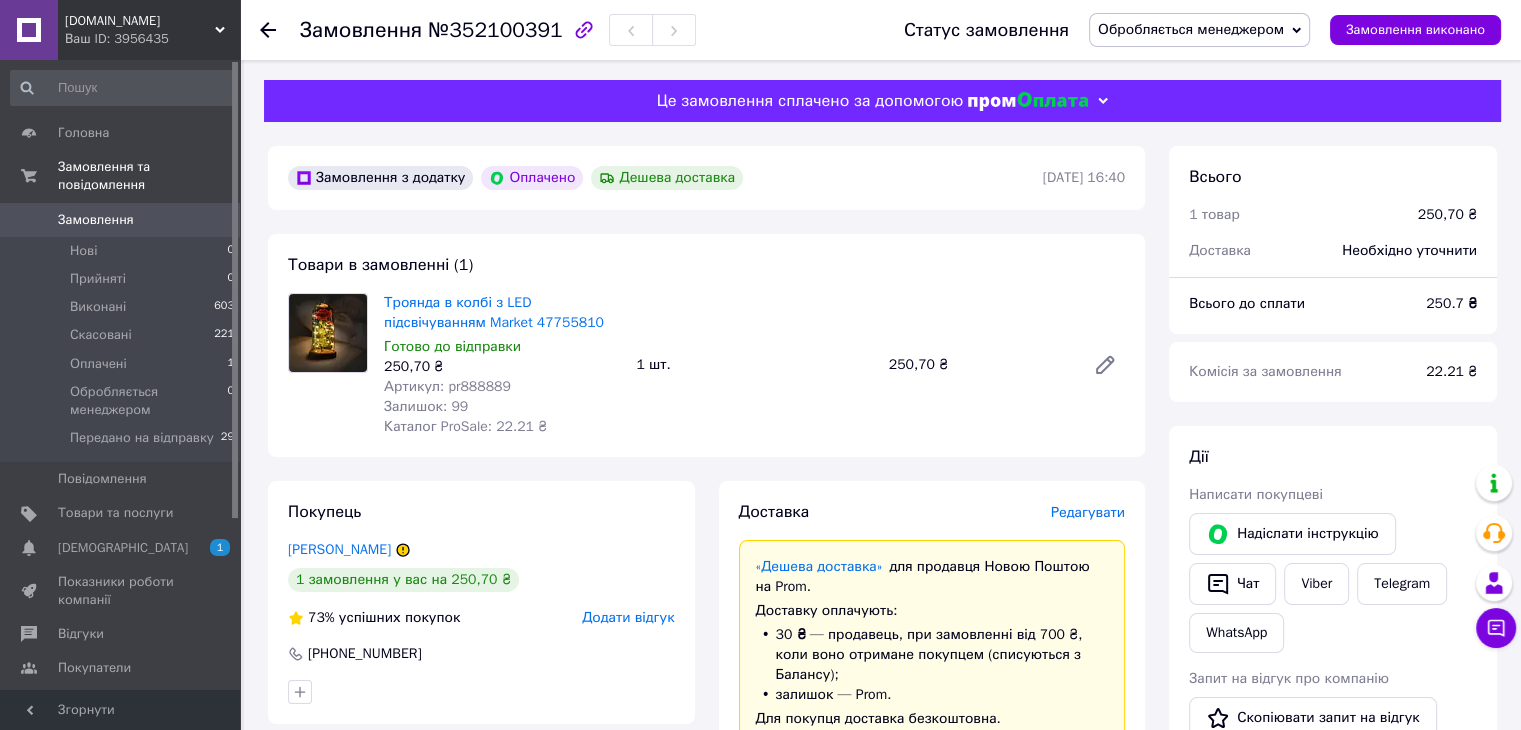 scroll, scrollTop: 266, scrollLeft: 0, axis: vertical 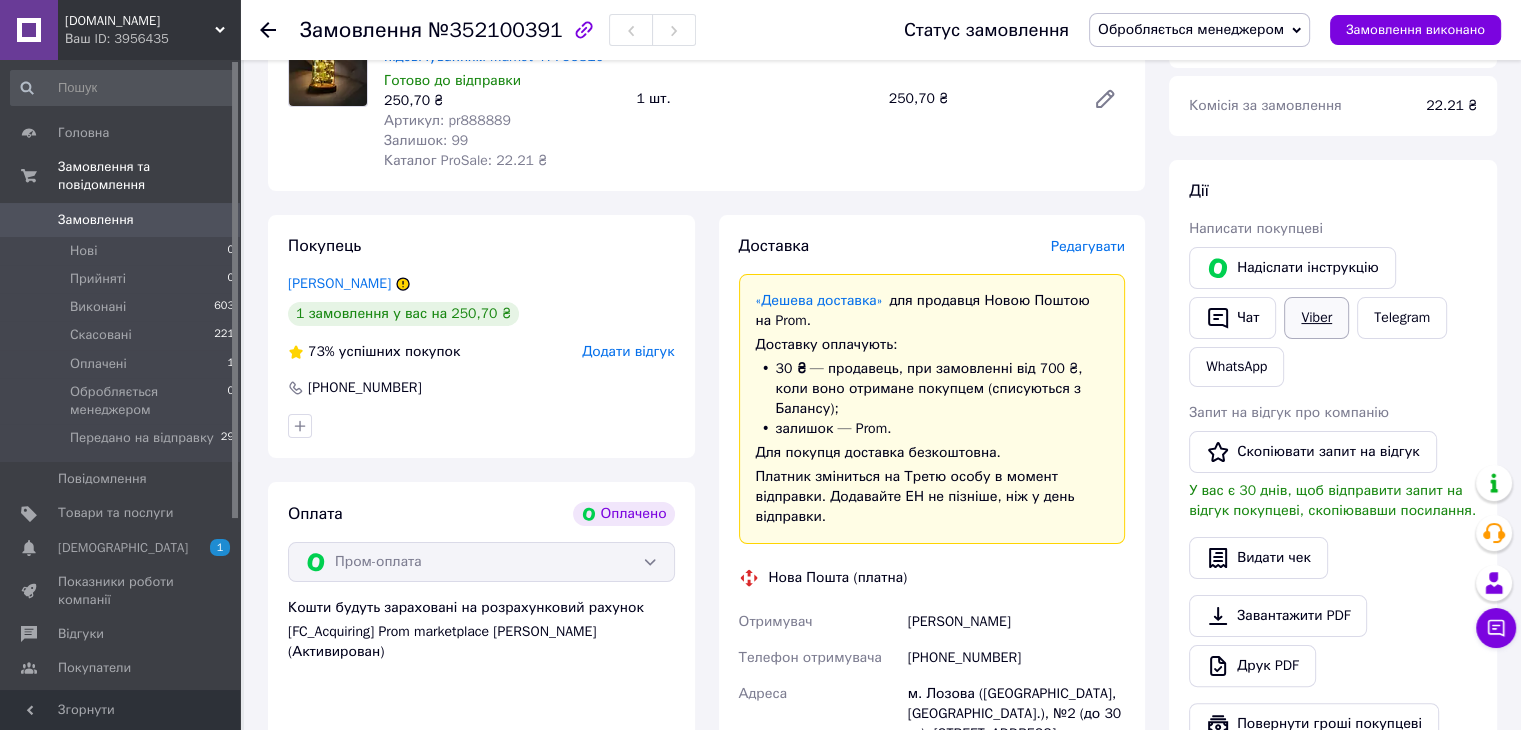 click on "Viber" at bounding box center [1316, 318] 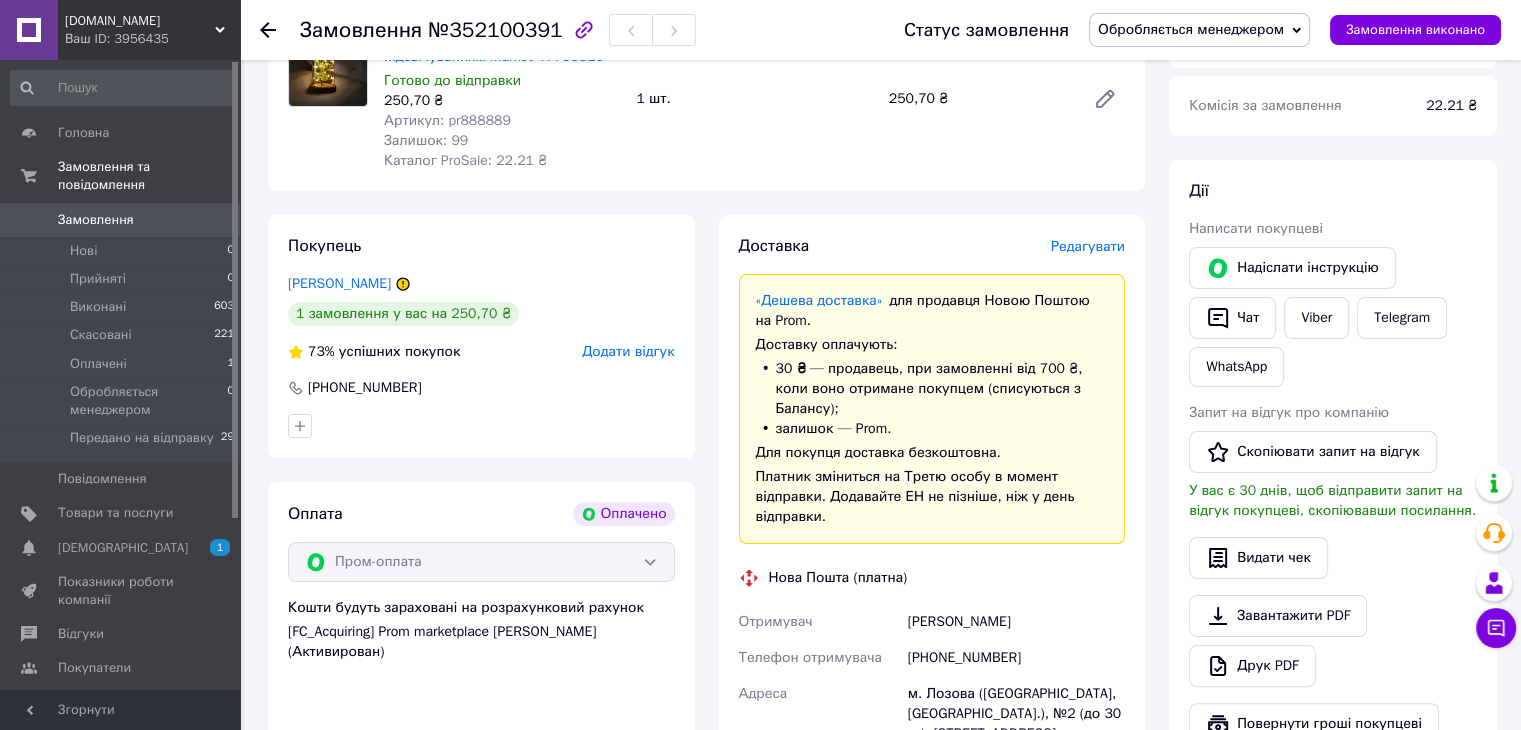 click on "Обробляється менеджером" at bounding box center [1191, 29] 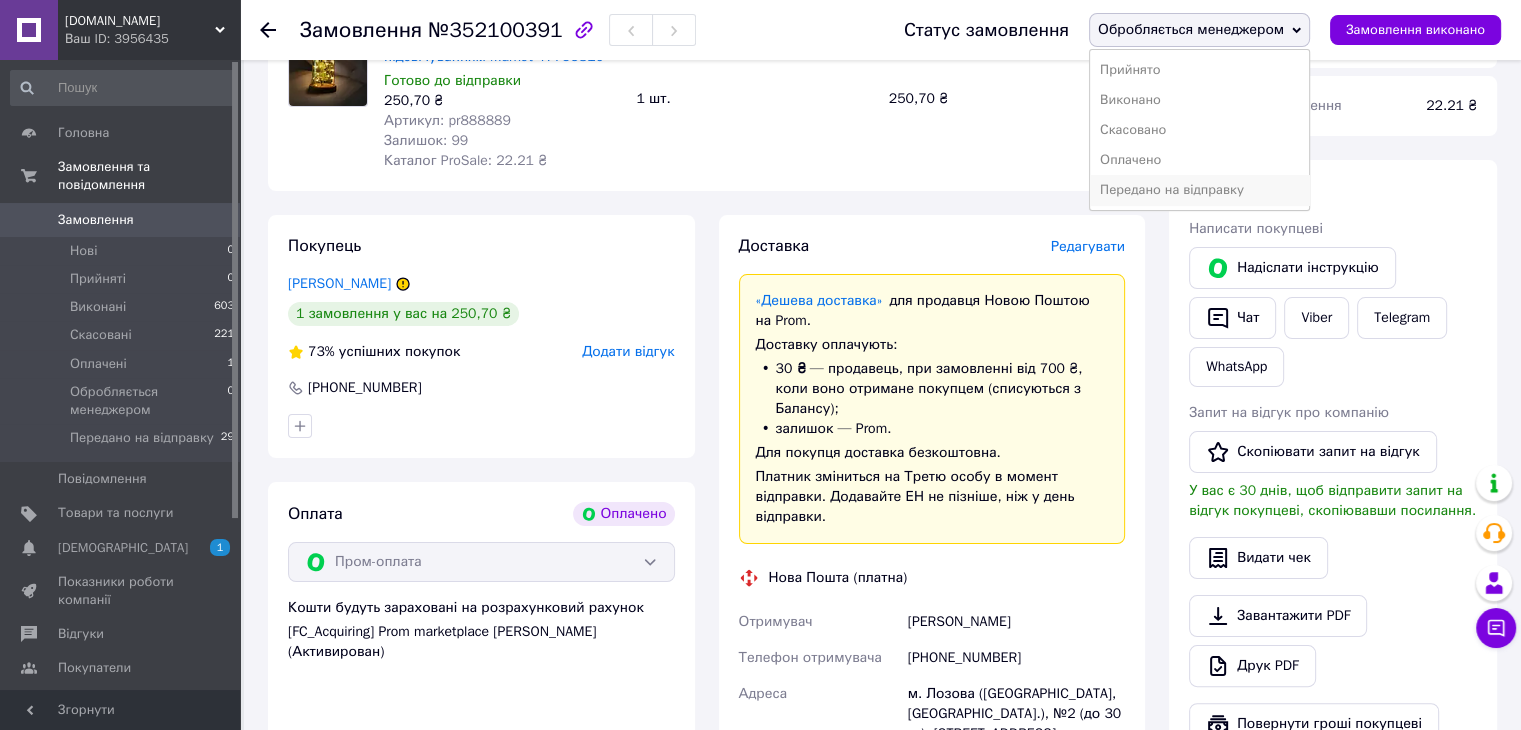 click on "Передано на відправку" at bounding box center (1199, 190) 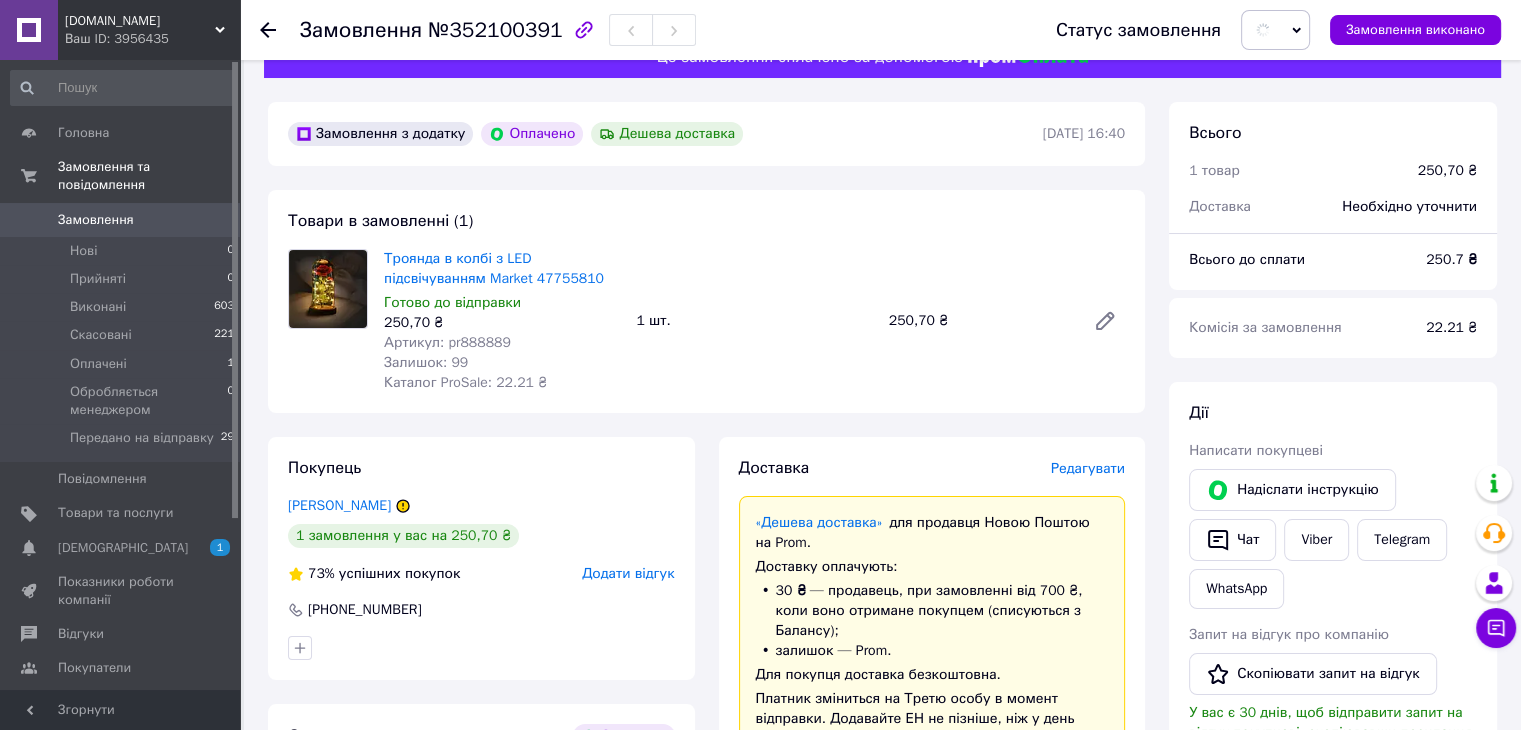 scroll, scrollTop: 0, scrollLeft: 0, axis: both 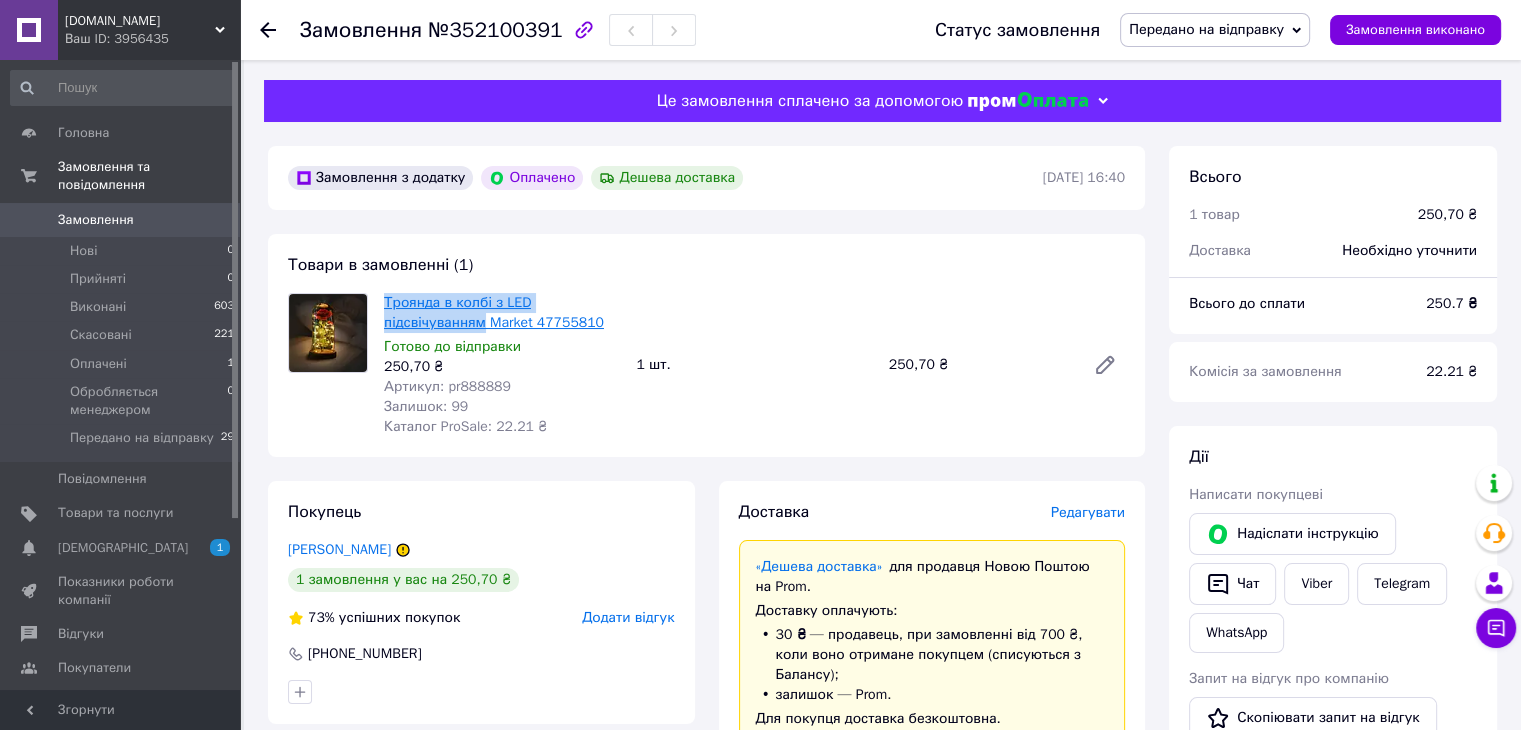 drag, startPoint x: 401, startPoint y: 306, endPoint x: 482, endPoint y: 326, distance: 83.43261 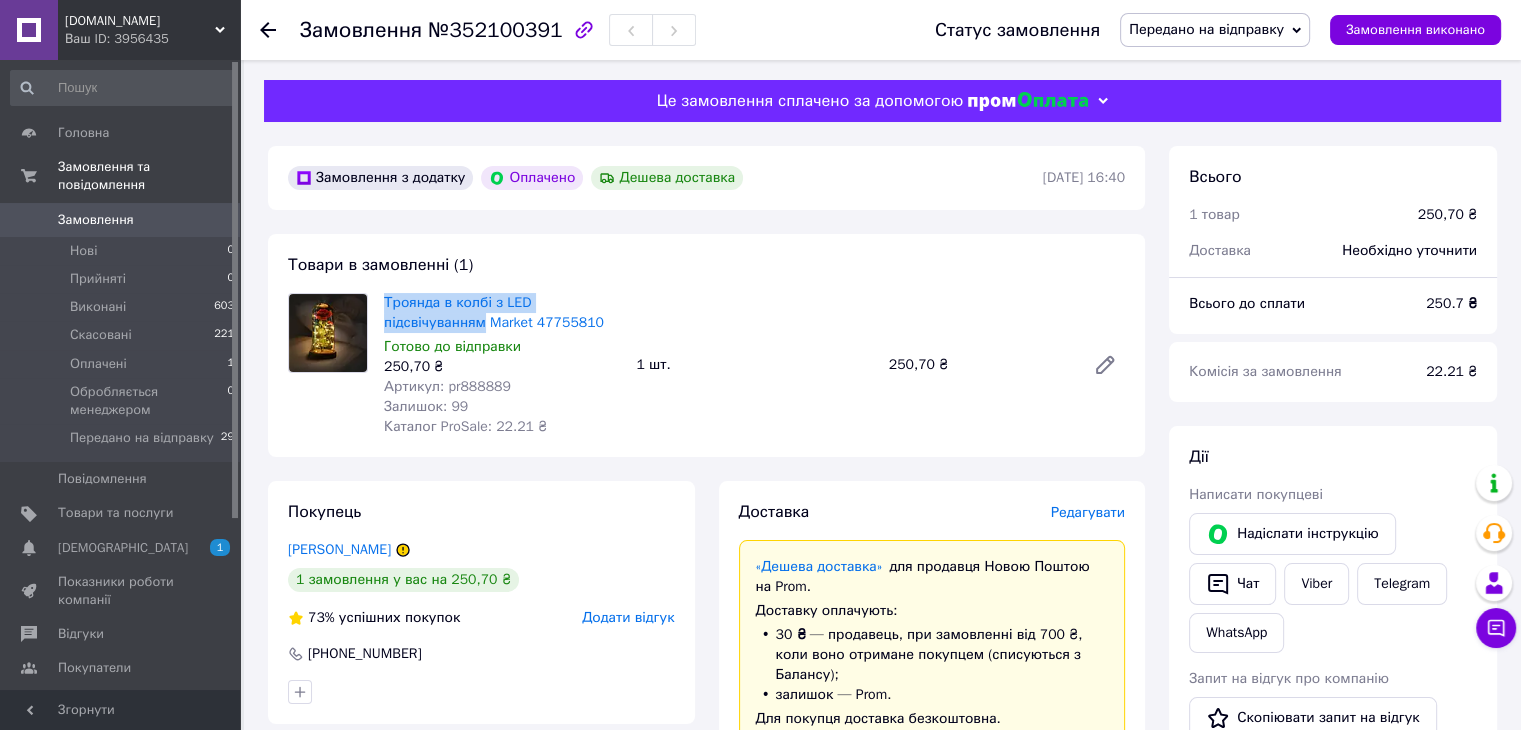 copy on "Троянда в колбі з LED підсвічуванням" 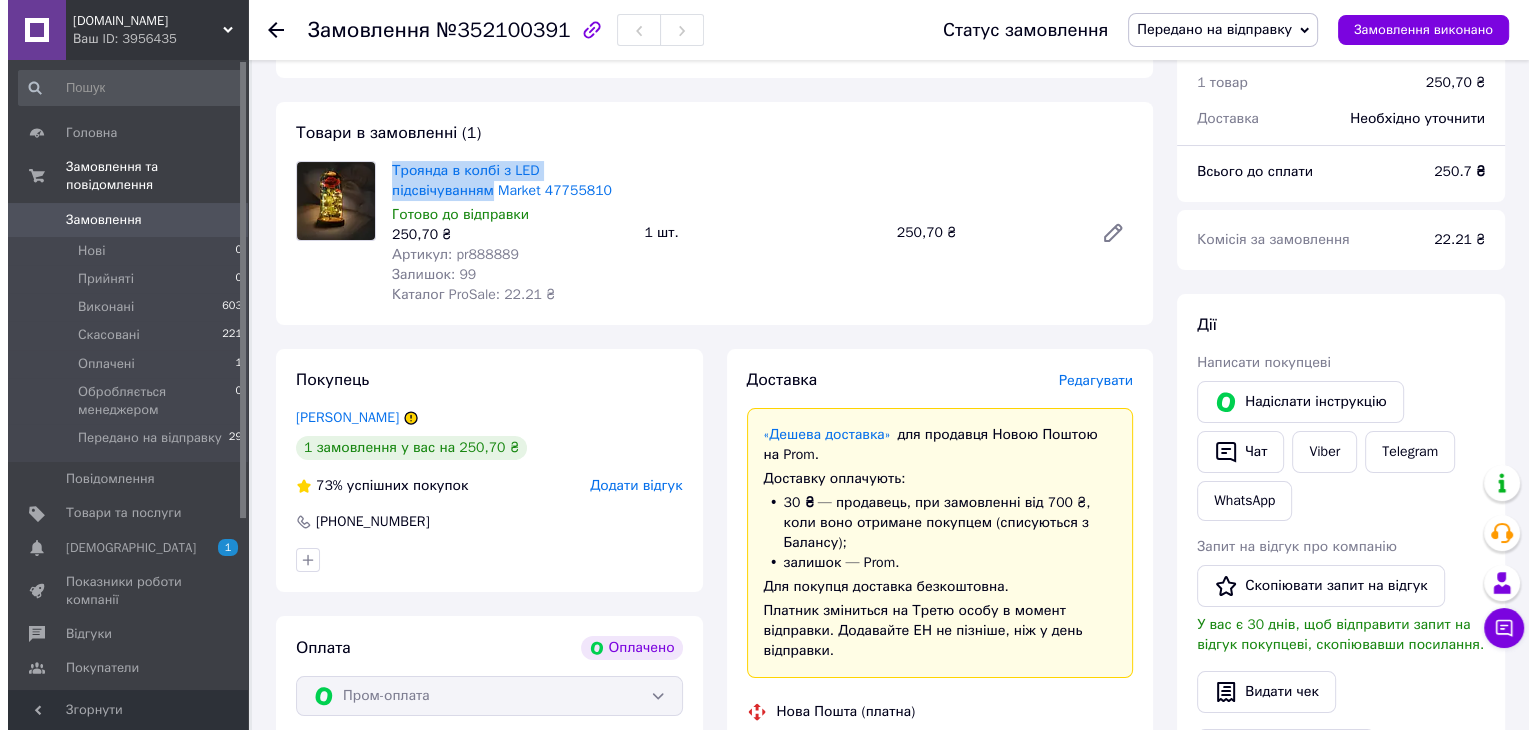 scroll, scrollTop: 133, scrollLeft: 0, axis: vertical 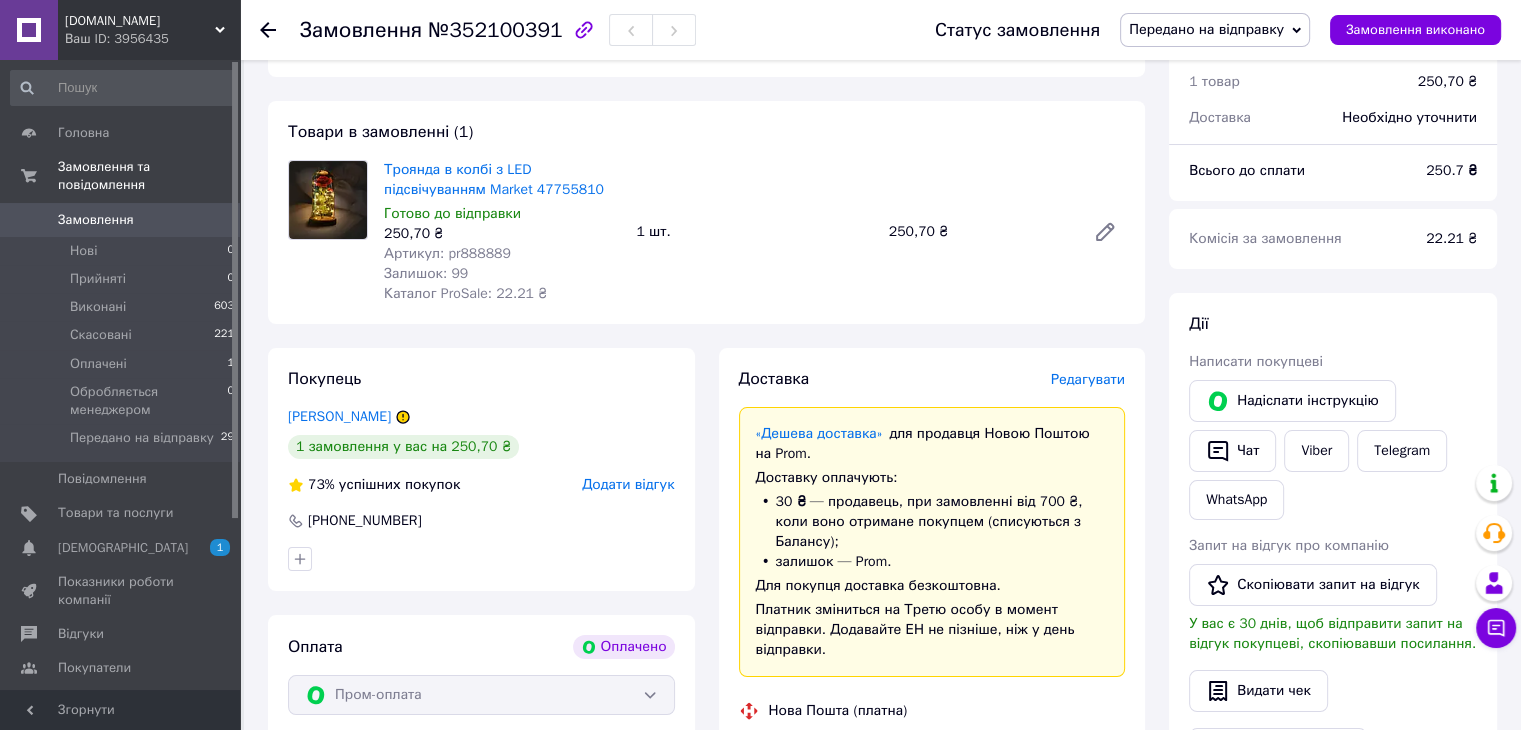 click on "Редагувати" at bounding box center (1088, 380) 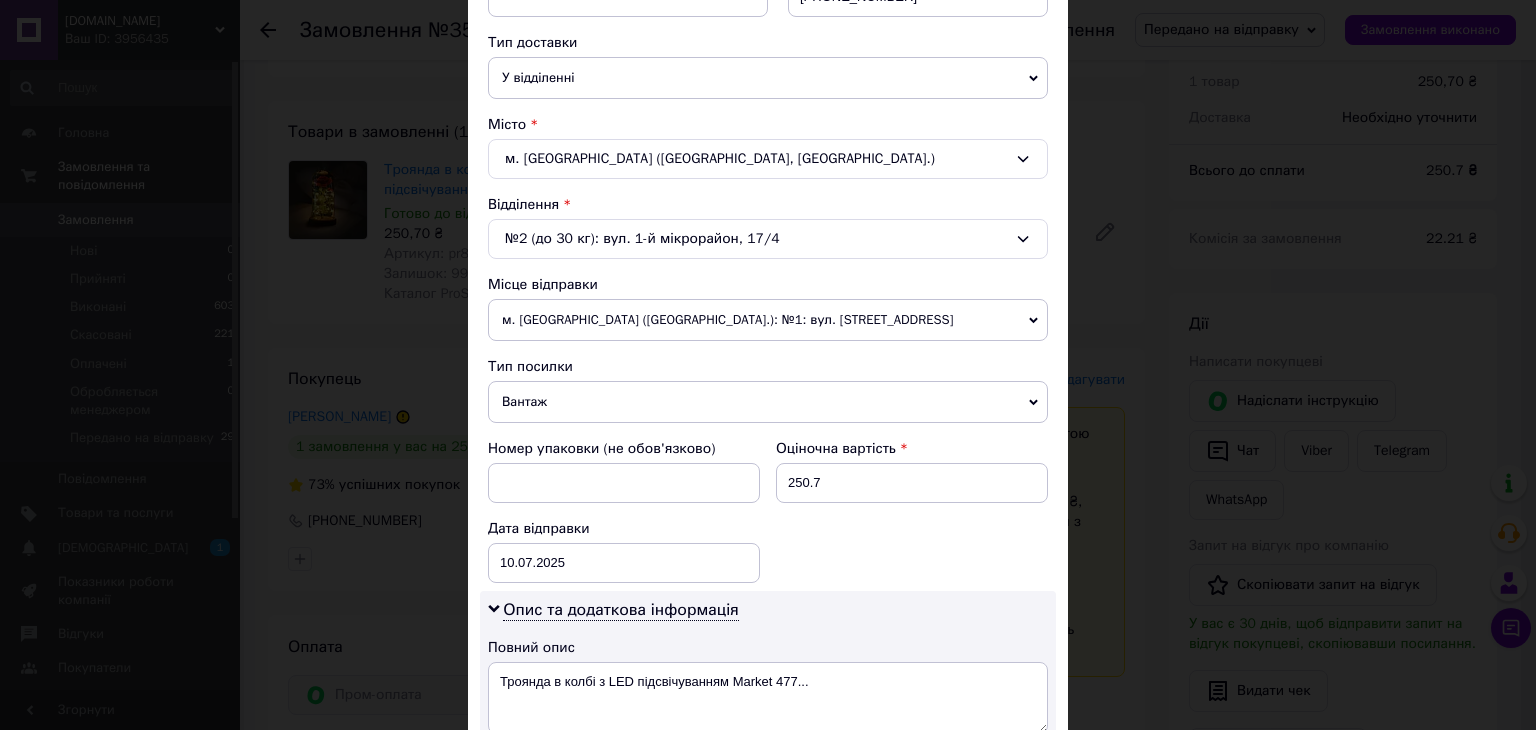 scroll, scrollTop: 533, scrollLeft: 0, axis: vertical 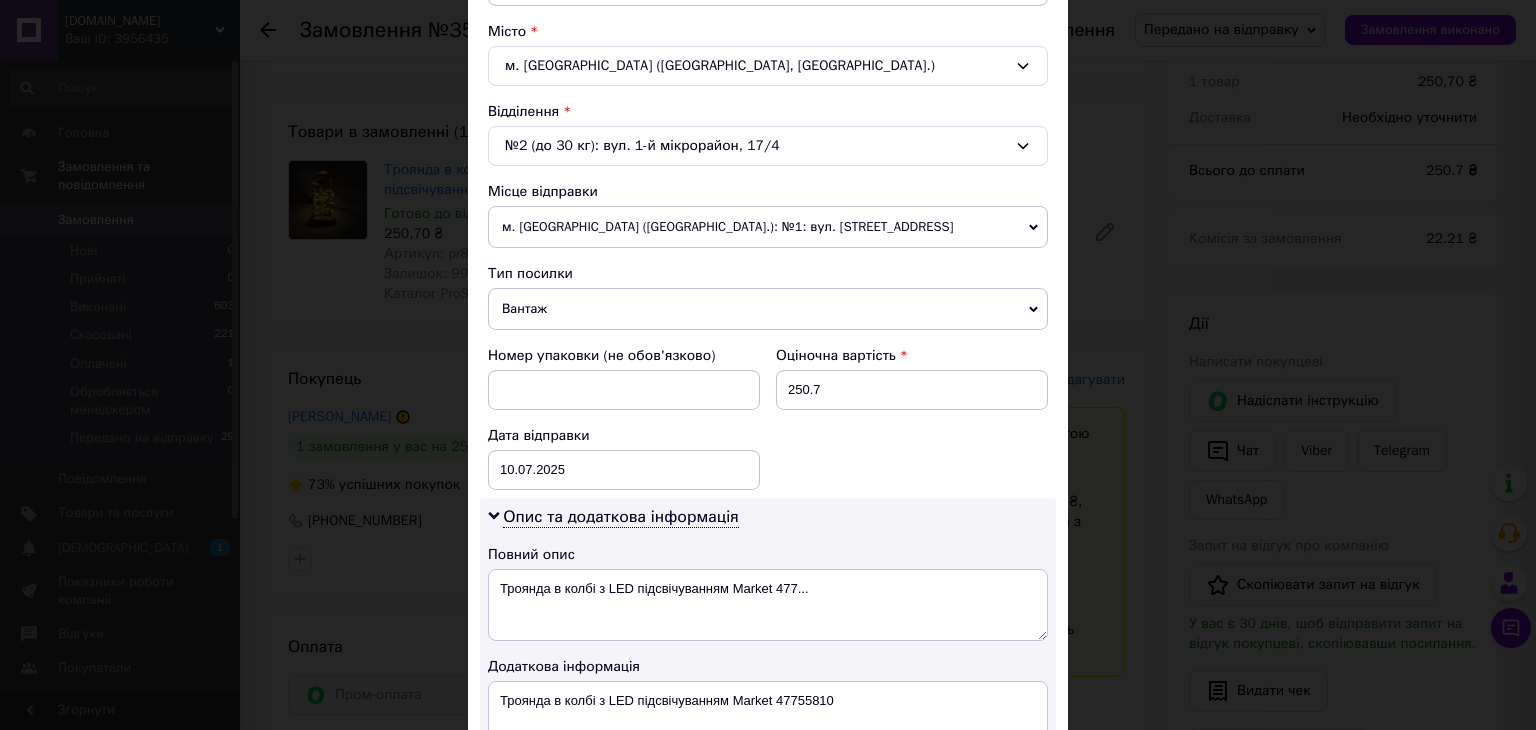 click on "м. [GEOGRAPHIC_DATA] ([GEOGRAPHIC_DATA].): №1: вул. [STREET_ADDRESS]" at bounding box center [768, 227] 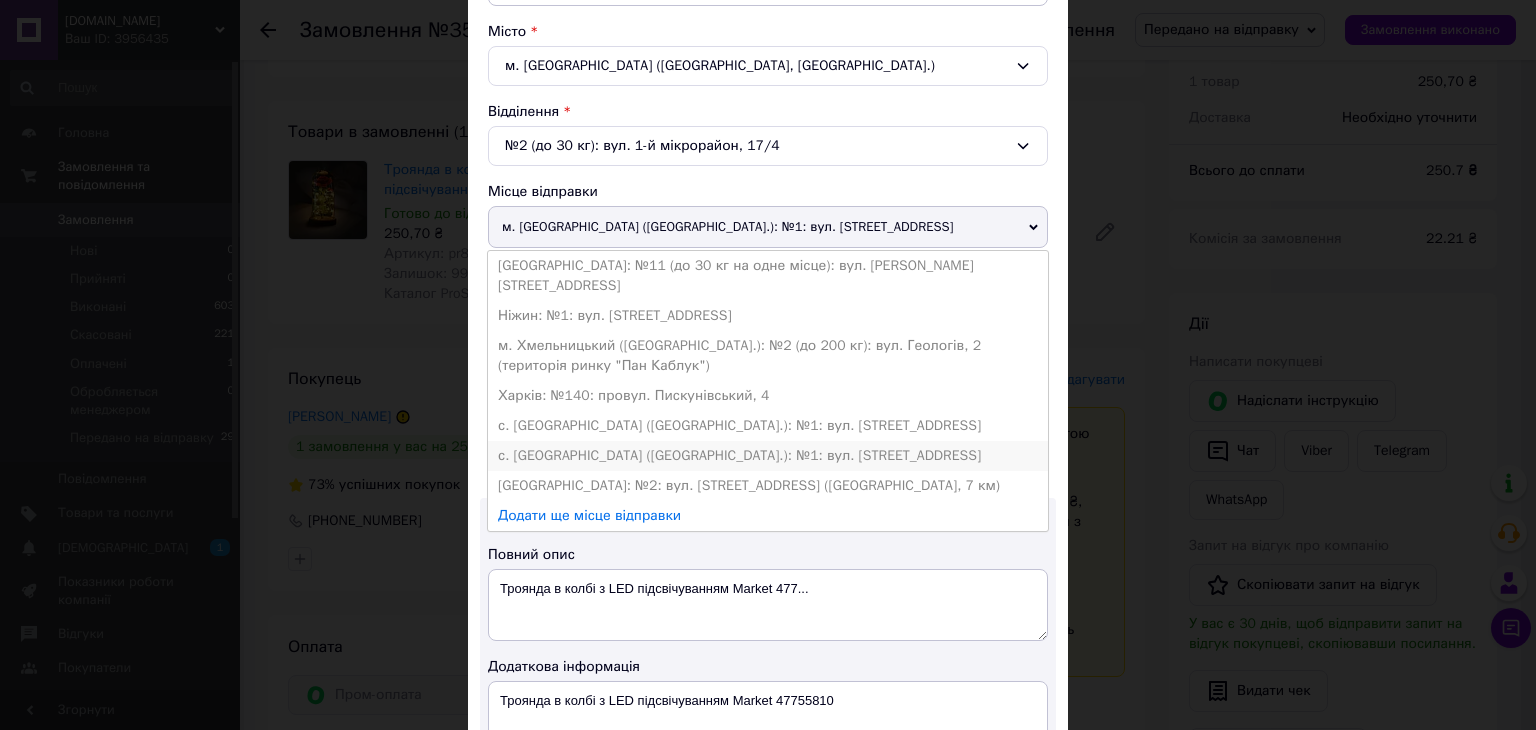 click on "с. [GEOGRAPHIC_DATA] ([GEOGRAPHIC_DATA].): №1: вул. [STREET_ADDRESS]" at bounding box center (768, 456) 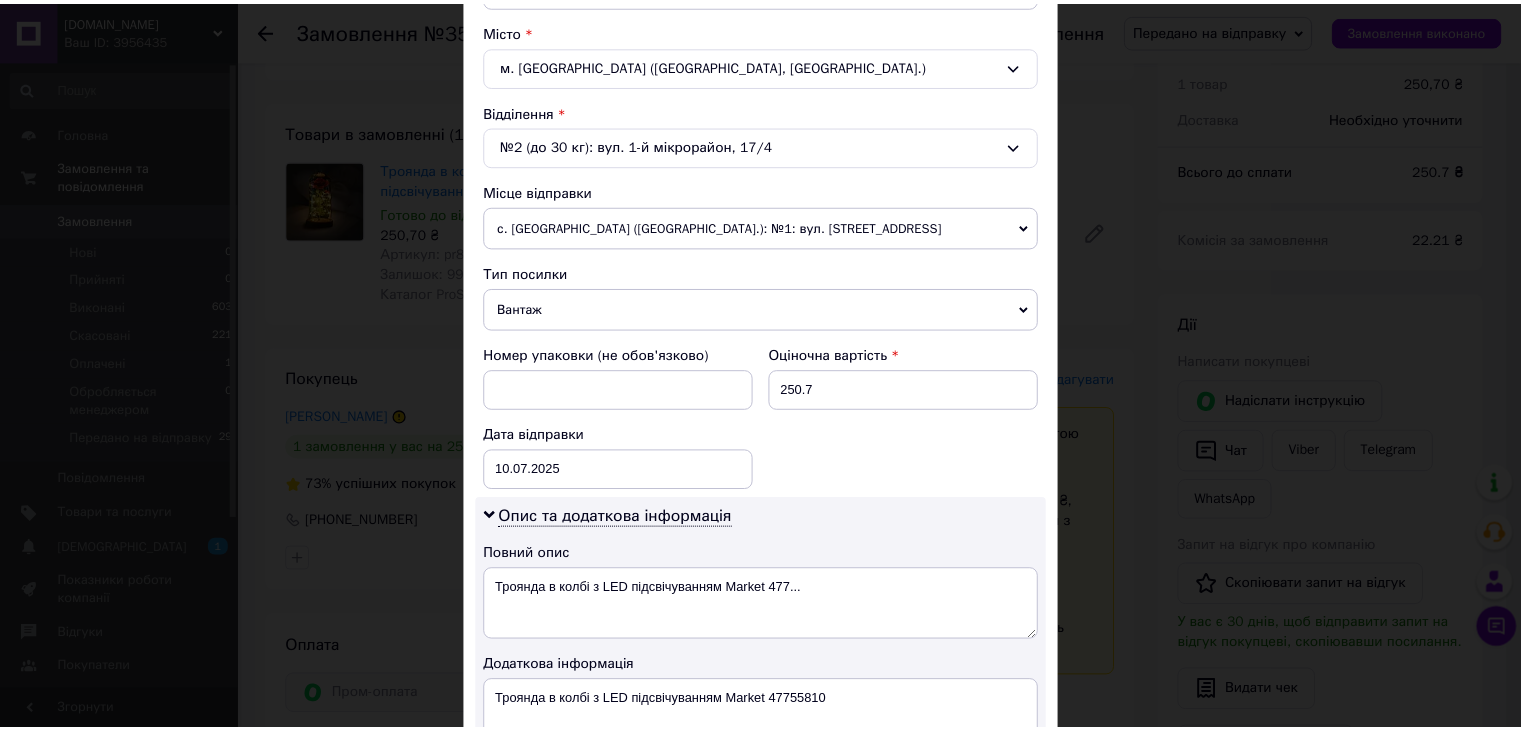 scroll, scrollTop: 816, scrollLeft: 0, axis: vertical 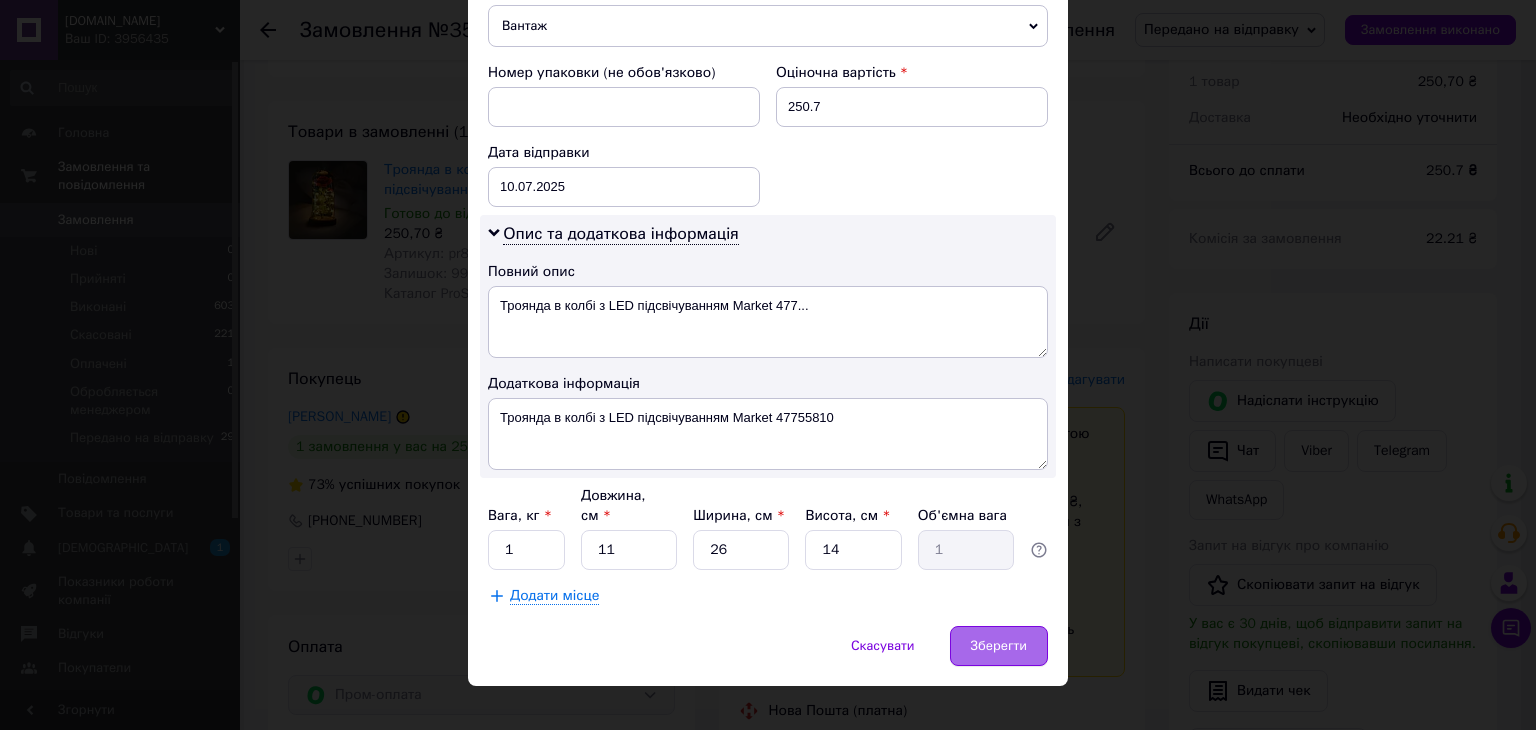 click on "Зберегти" at bounding box center [999, 646] 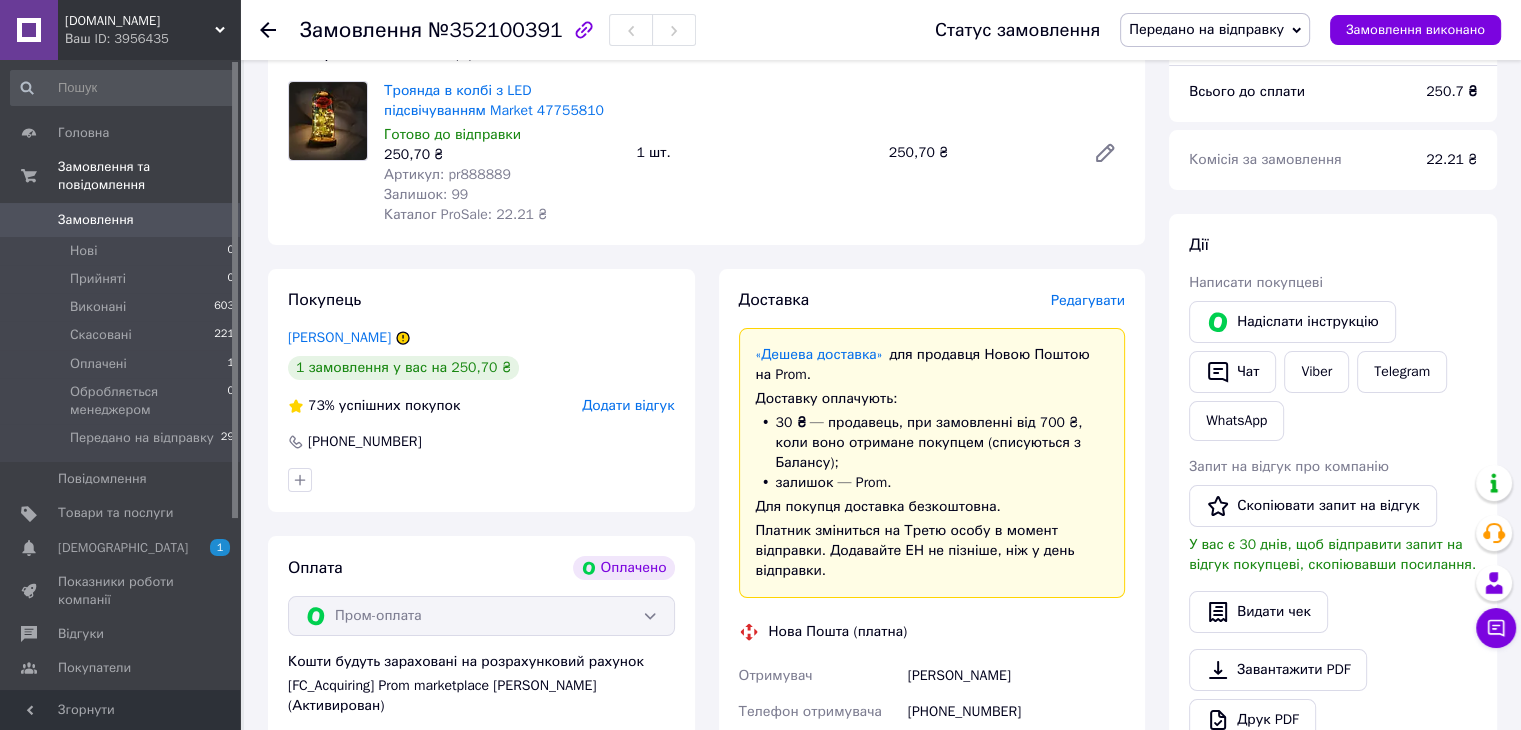 scroll, scrollTop: 266, scrollLeft: 0, axis: vertical 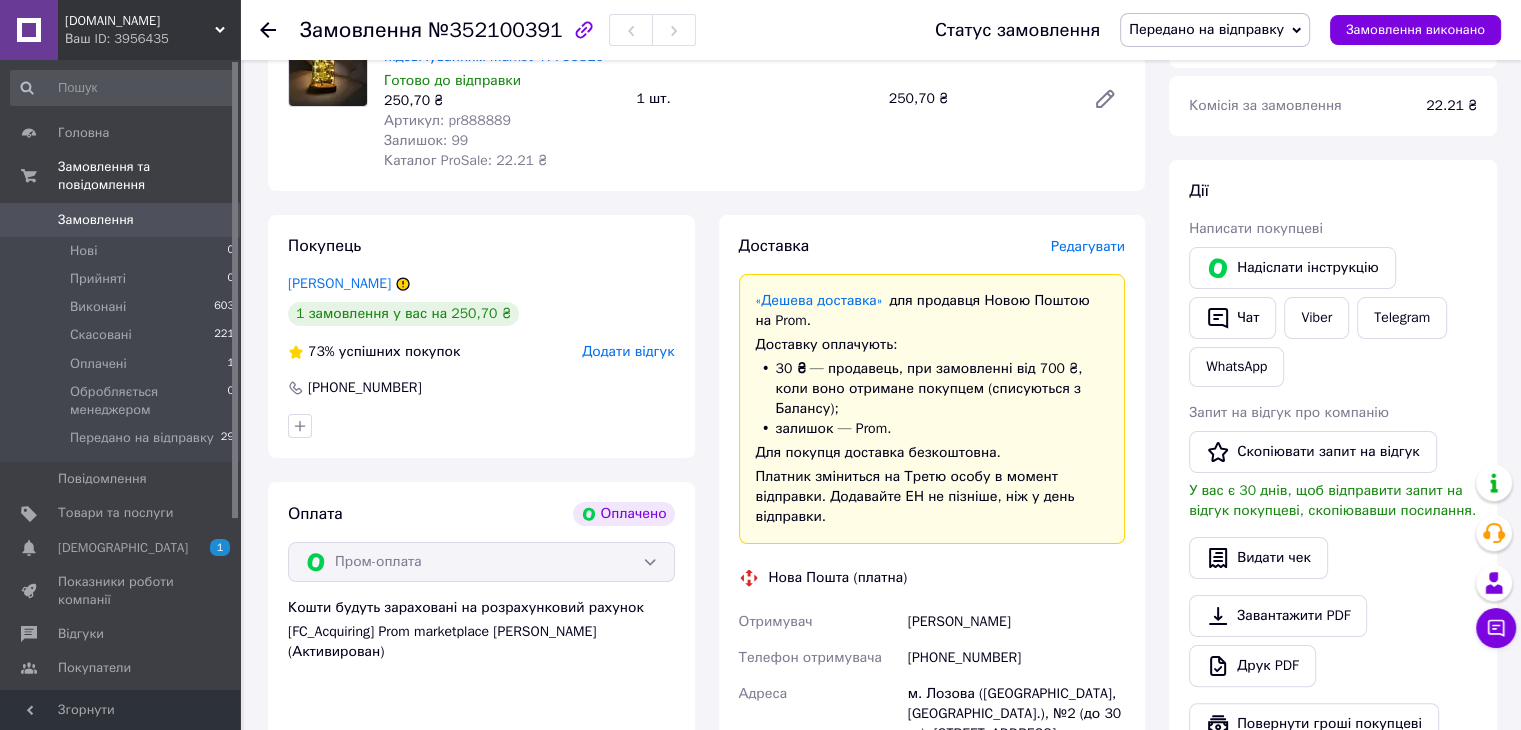 click on "Артикул: pr888889" at bounding box center (447, 120) 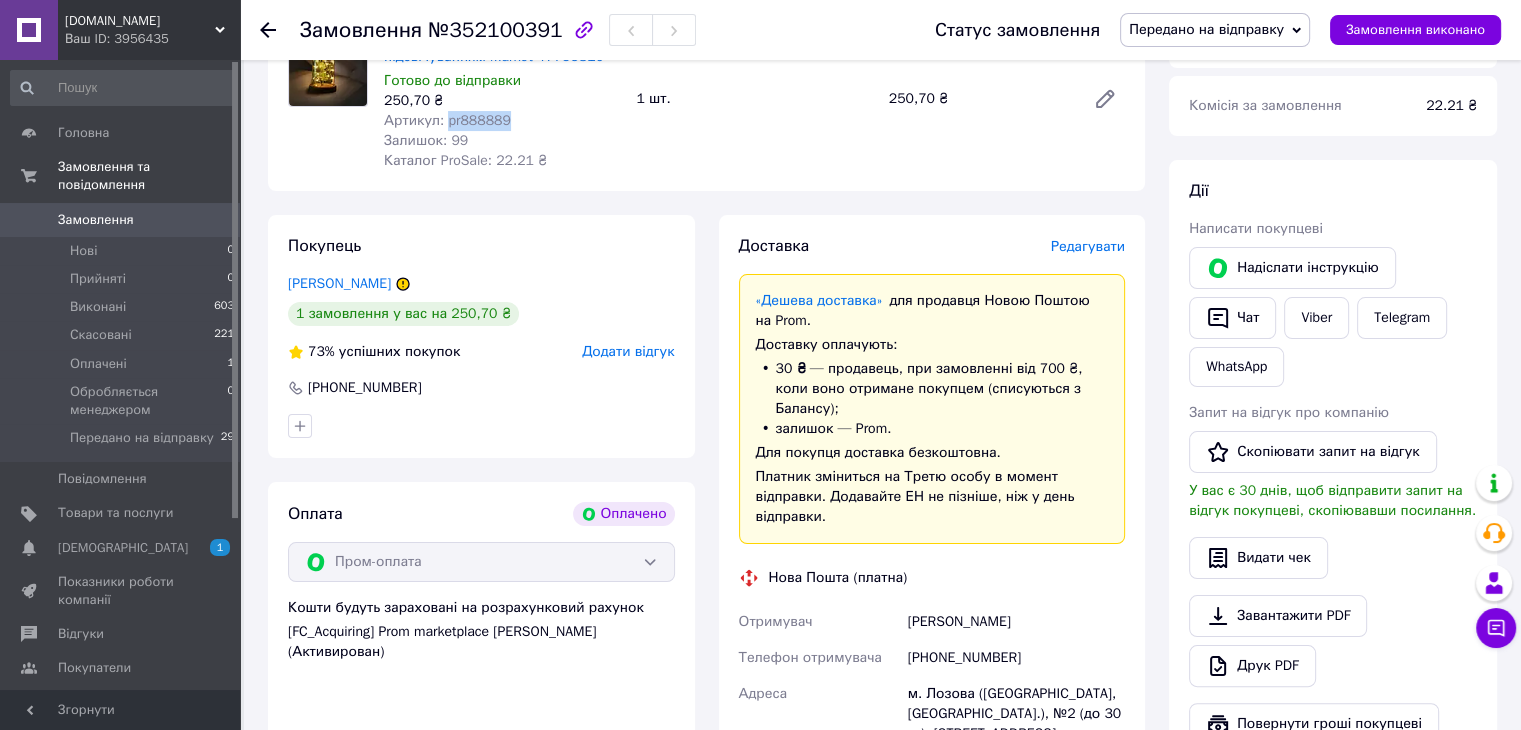 click on "Артикул: pr888889" at bounding box center [447, 120] 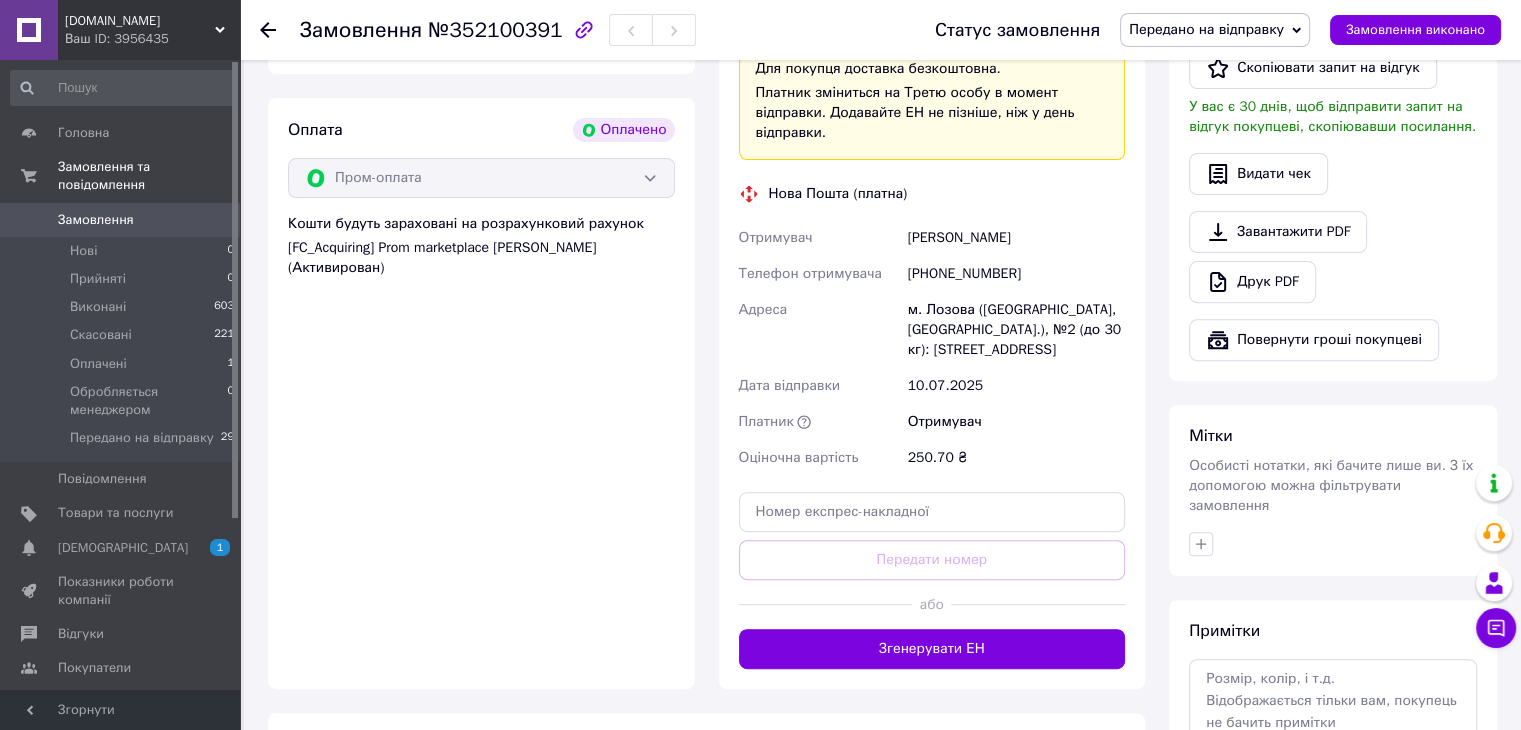 scroll, scrollTop: 666, scrollLeft: 0, axis: vertical 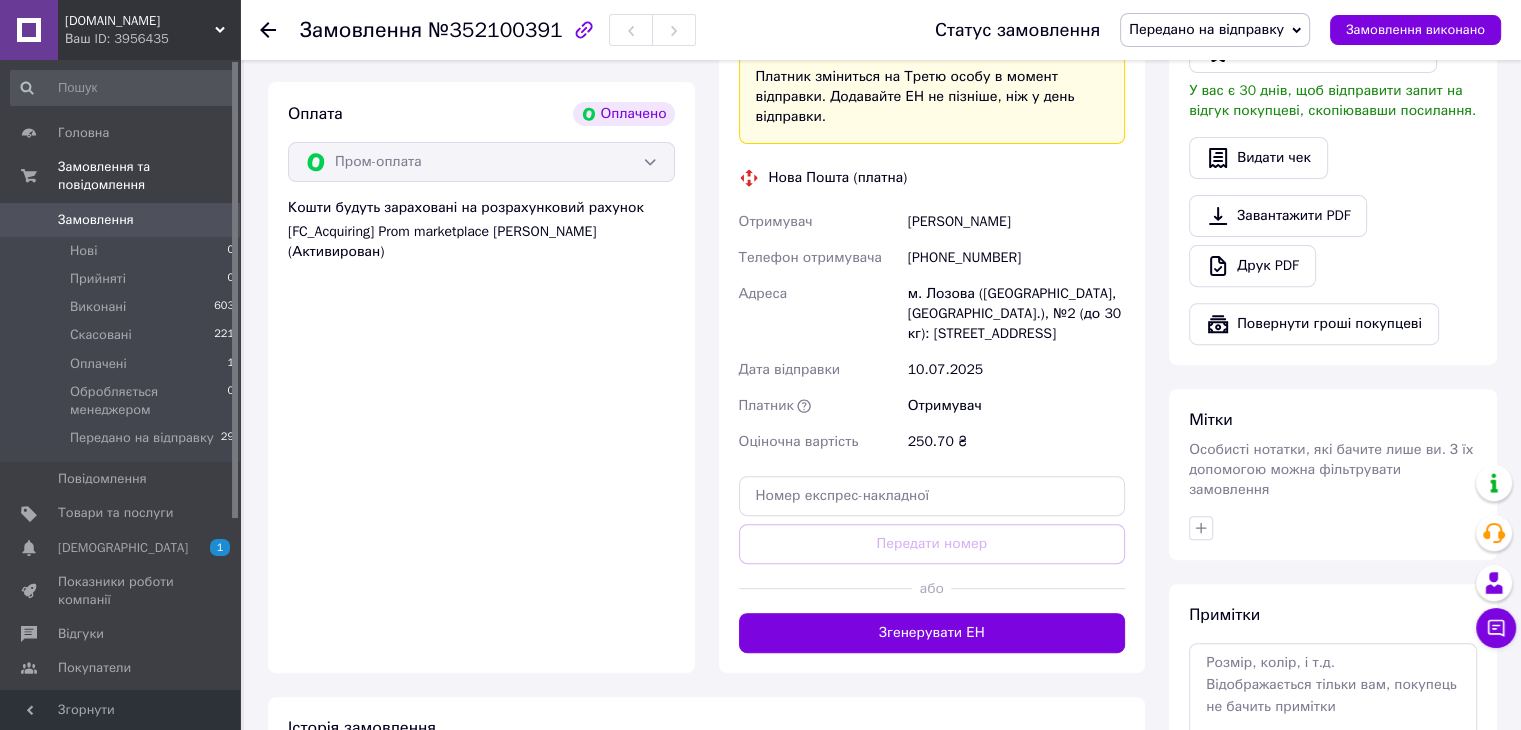 click on "[PERSON_NAME]" at bounding box center [1016, 222] 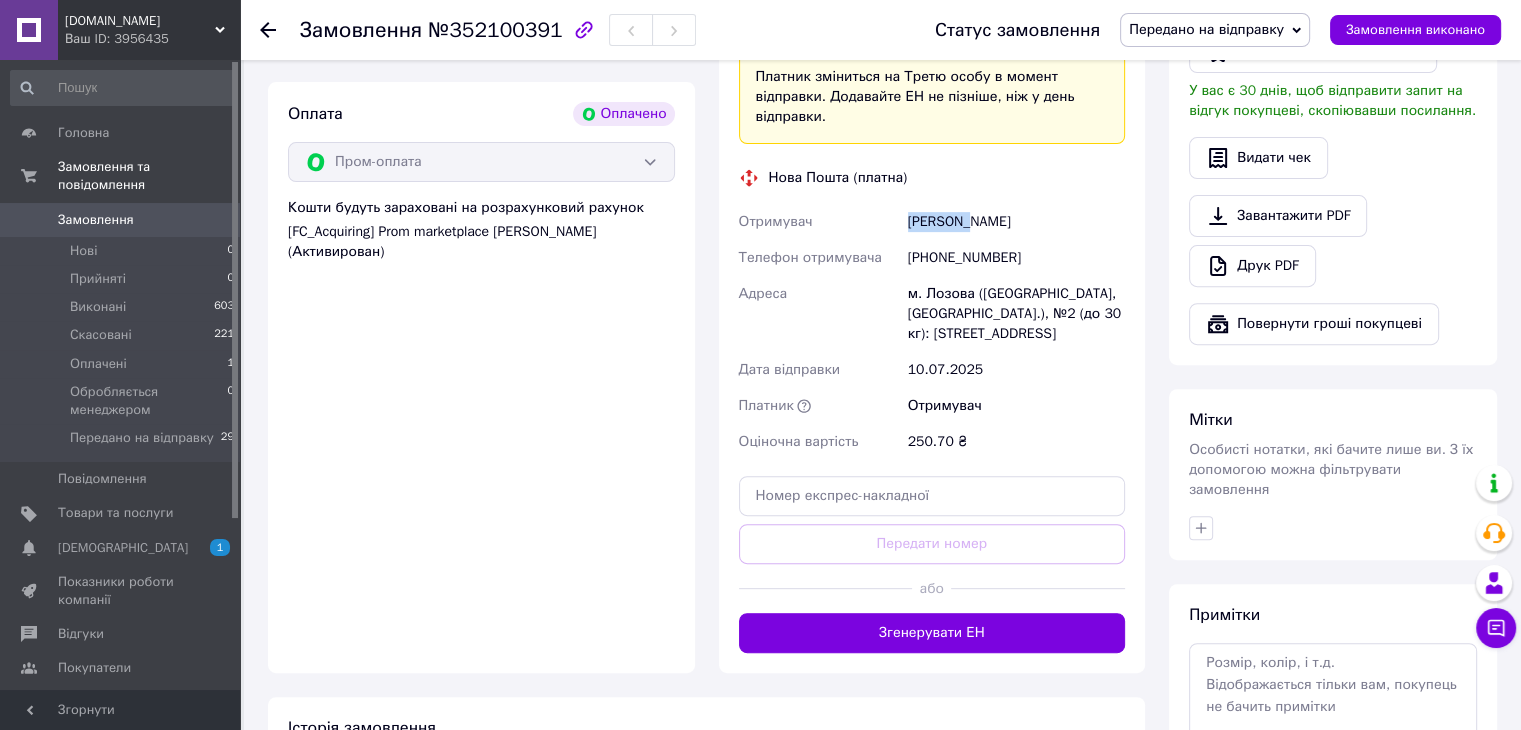 click on "[PERSON_NAME]" at bounding box center (1016, 222) 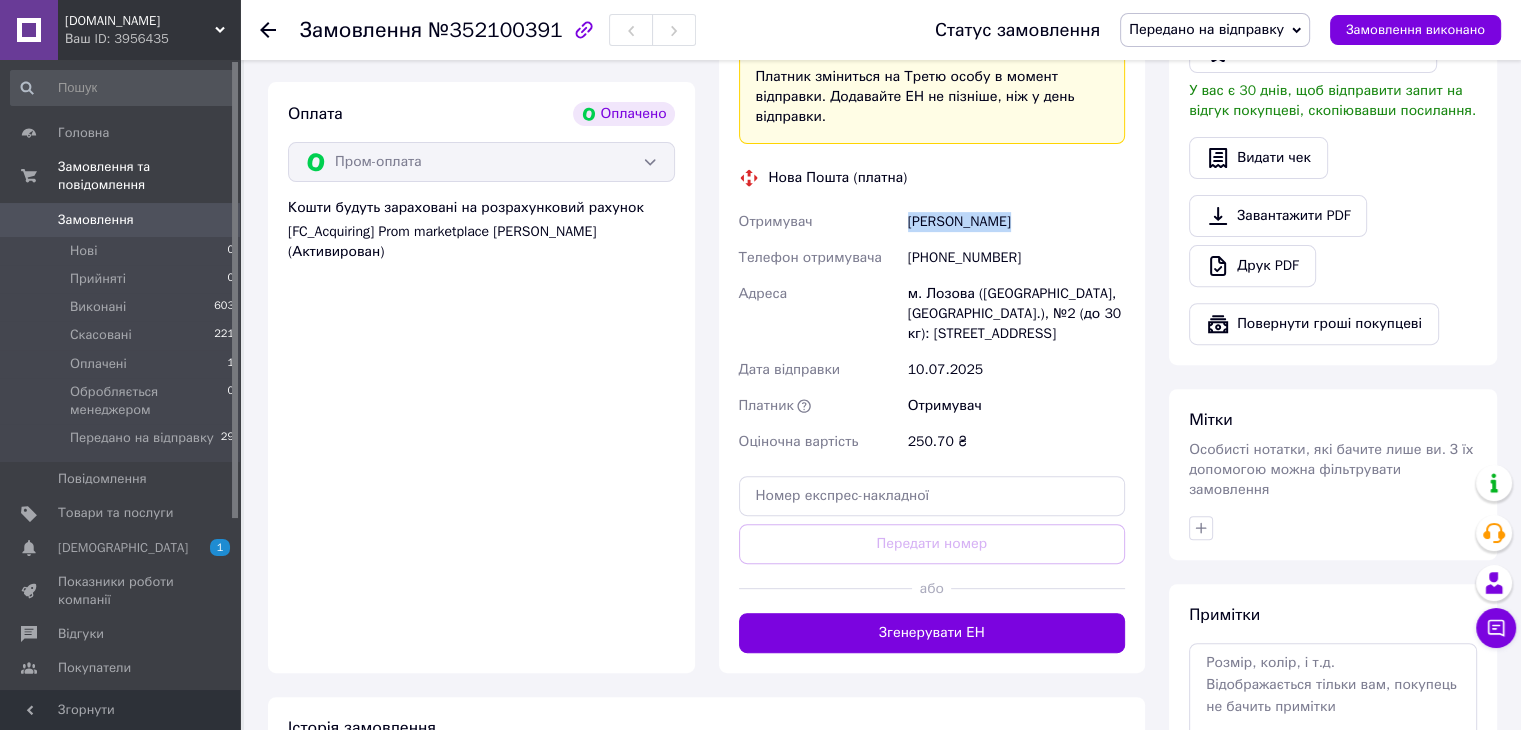 click on "[PERSON_NAME]" at bounding box center (1016, 222) 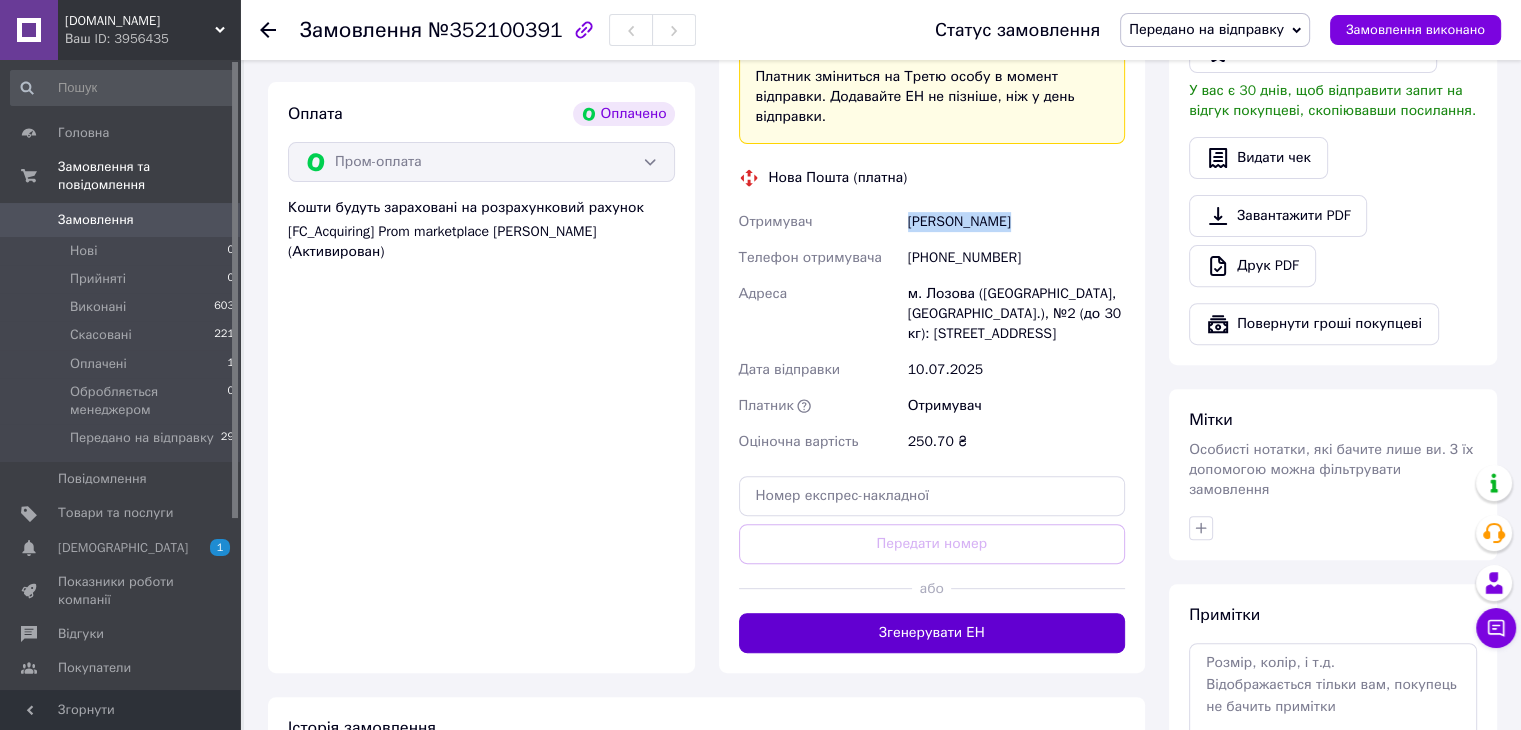 click on "Згенерувати ЕН" at bounding box center [932, 633] 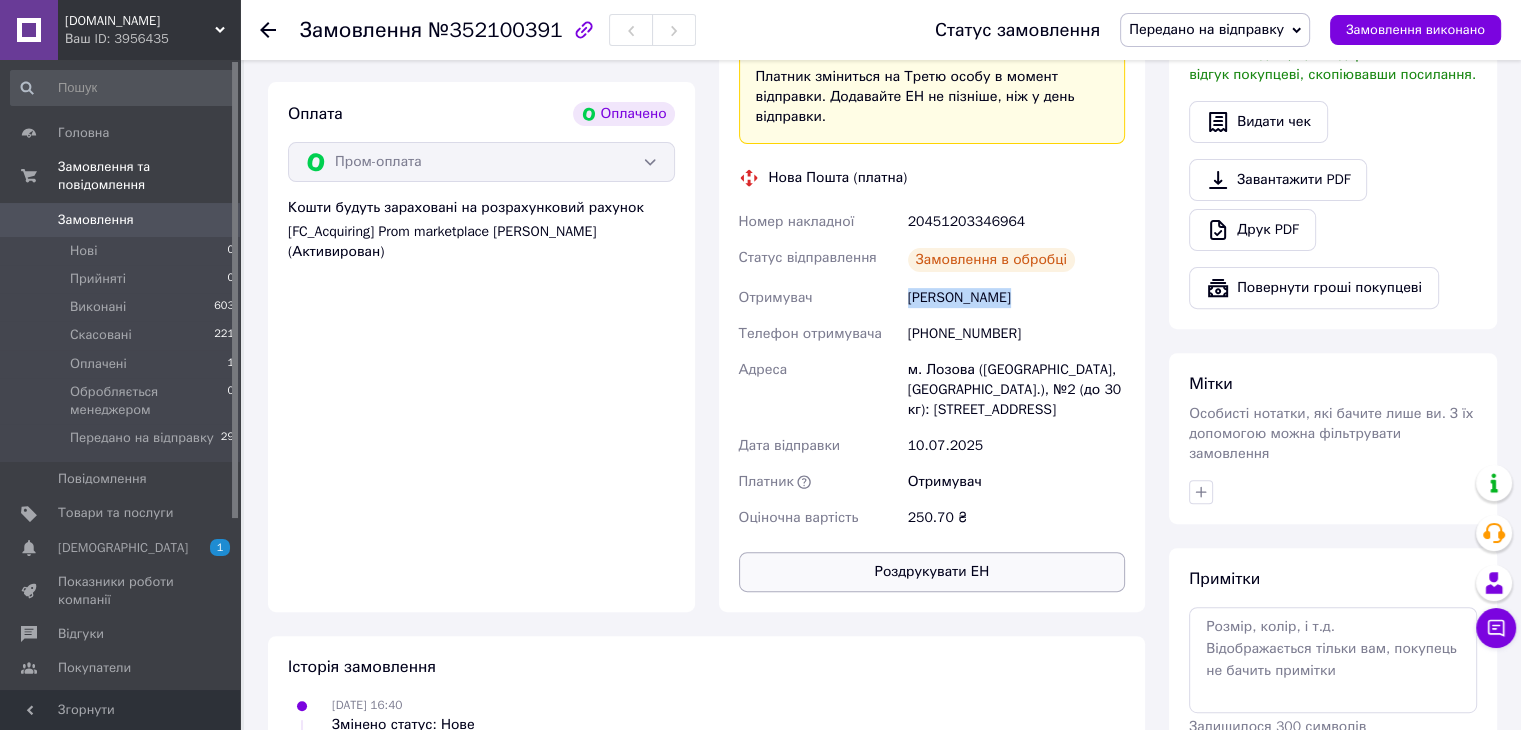 click on "Роздрукувати ЕН" at bounding box center (932, 572) 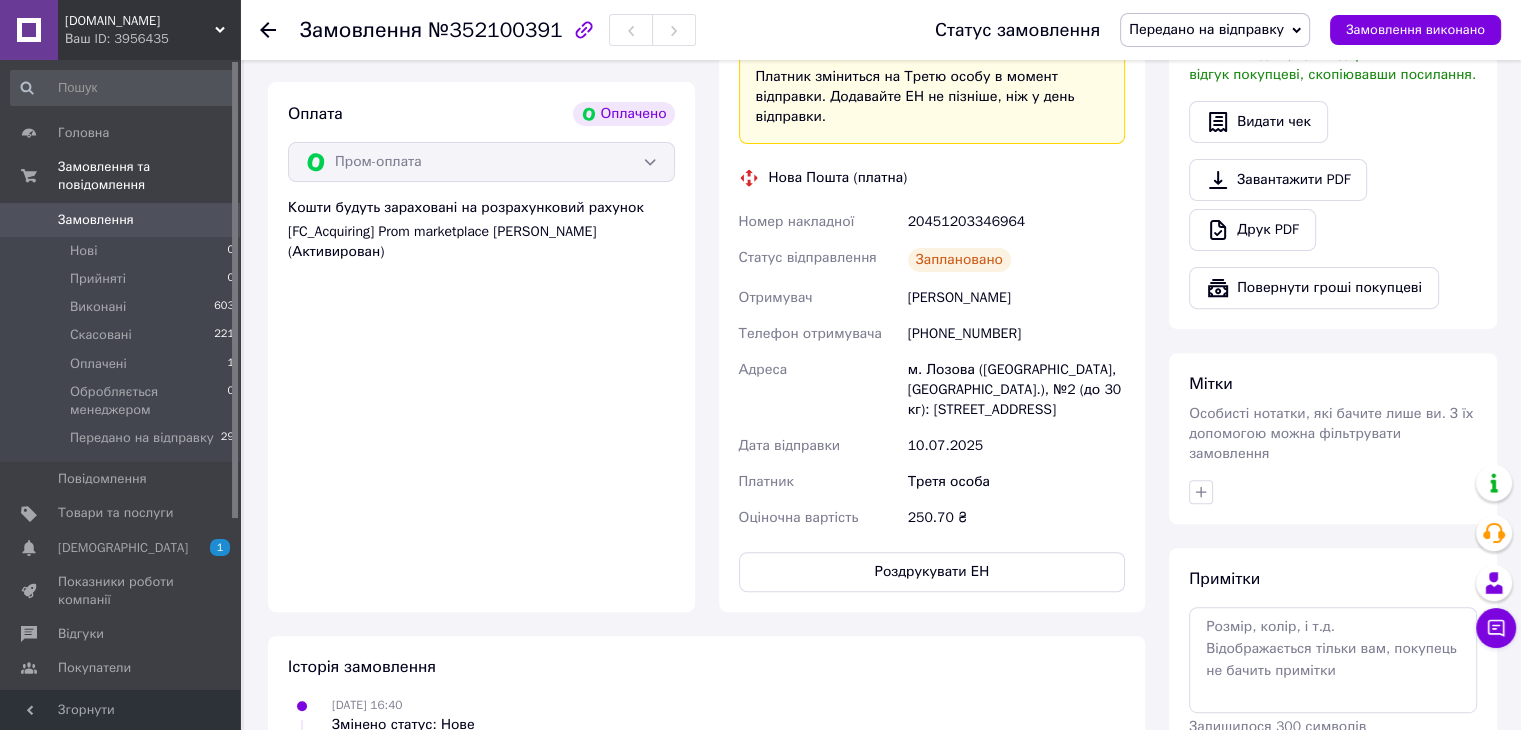 click on "20451203346964" at bounding box center (1016, 222) 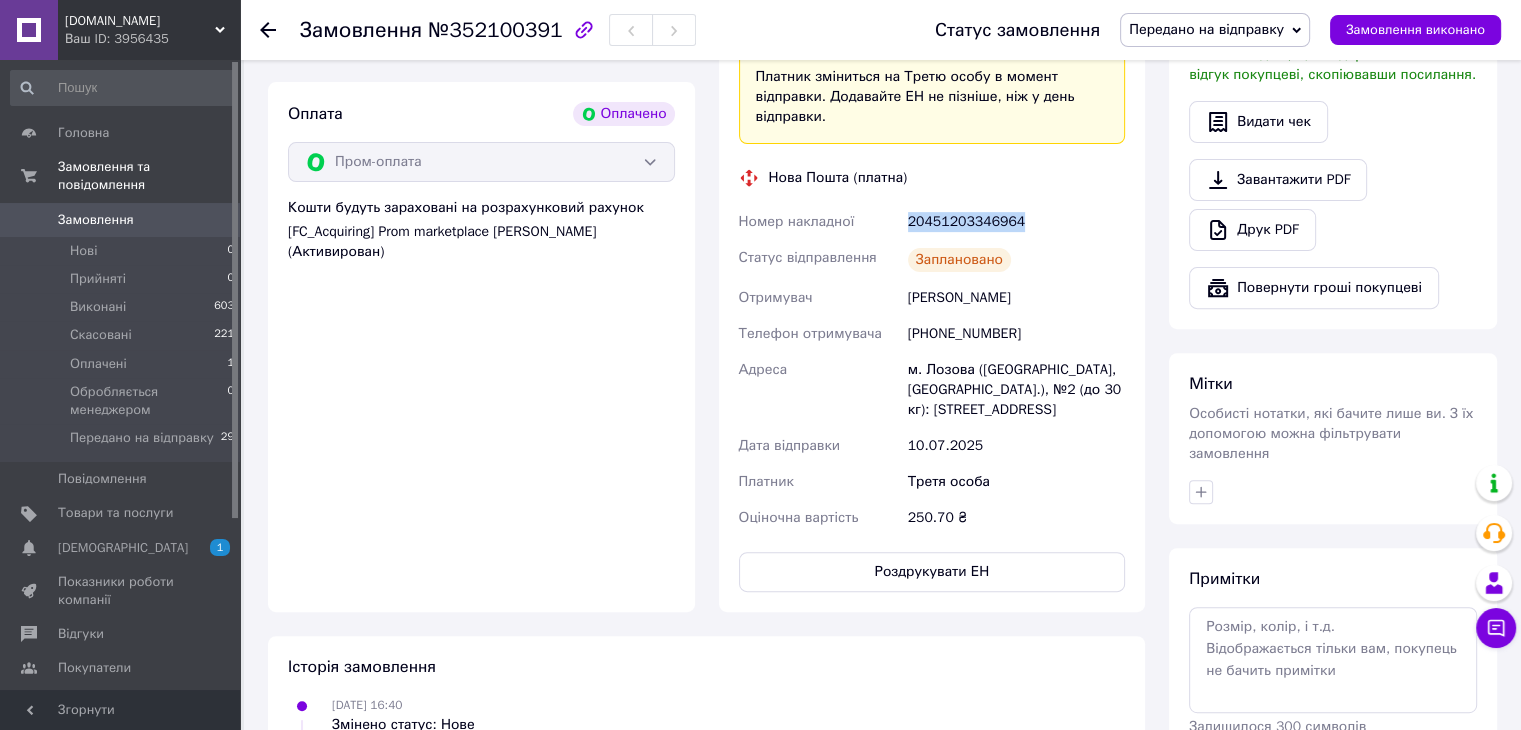 click on "20451203346964" at bounding box center (1016, 222) 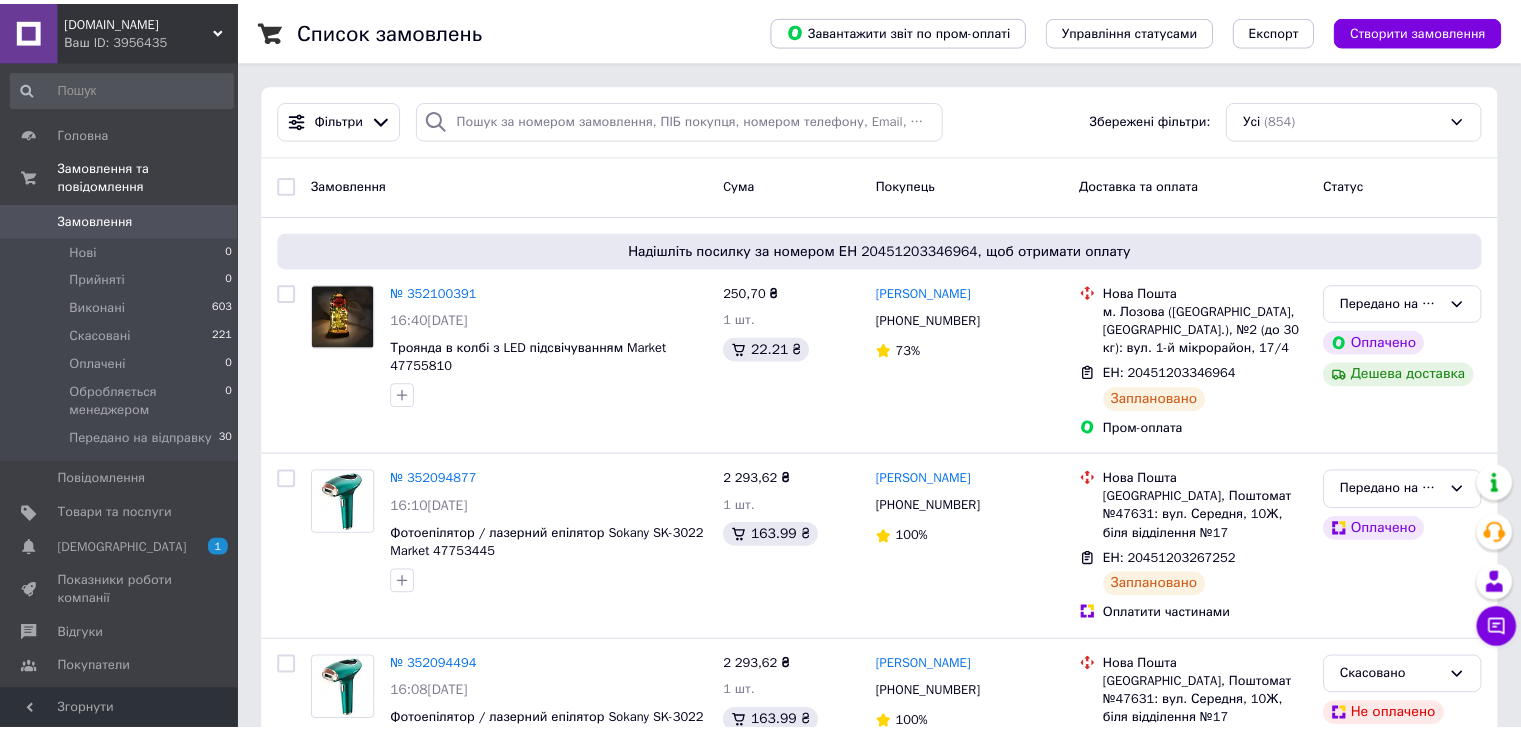 scroll, scrollTop: 0, scrollLeft: 0, axis: both 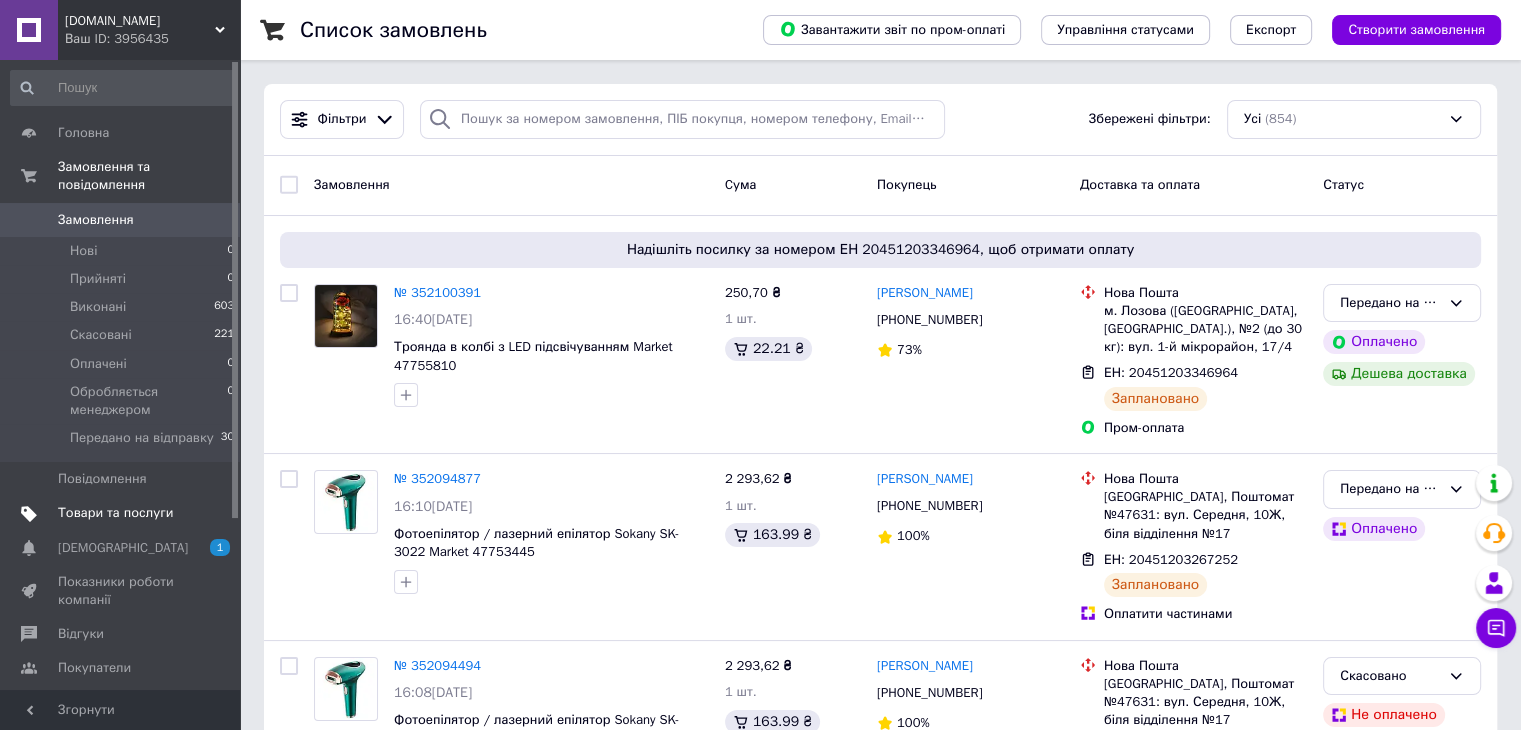 click on "Товари та послуги" at bounding box center [115, 513] 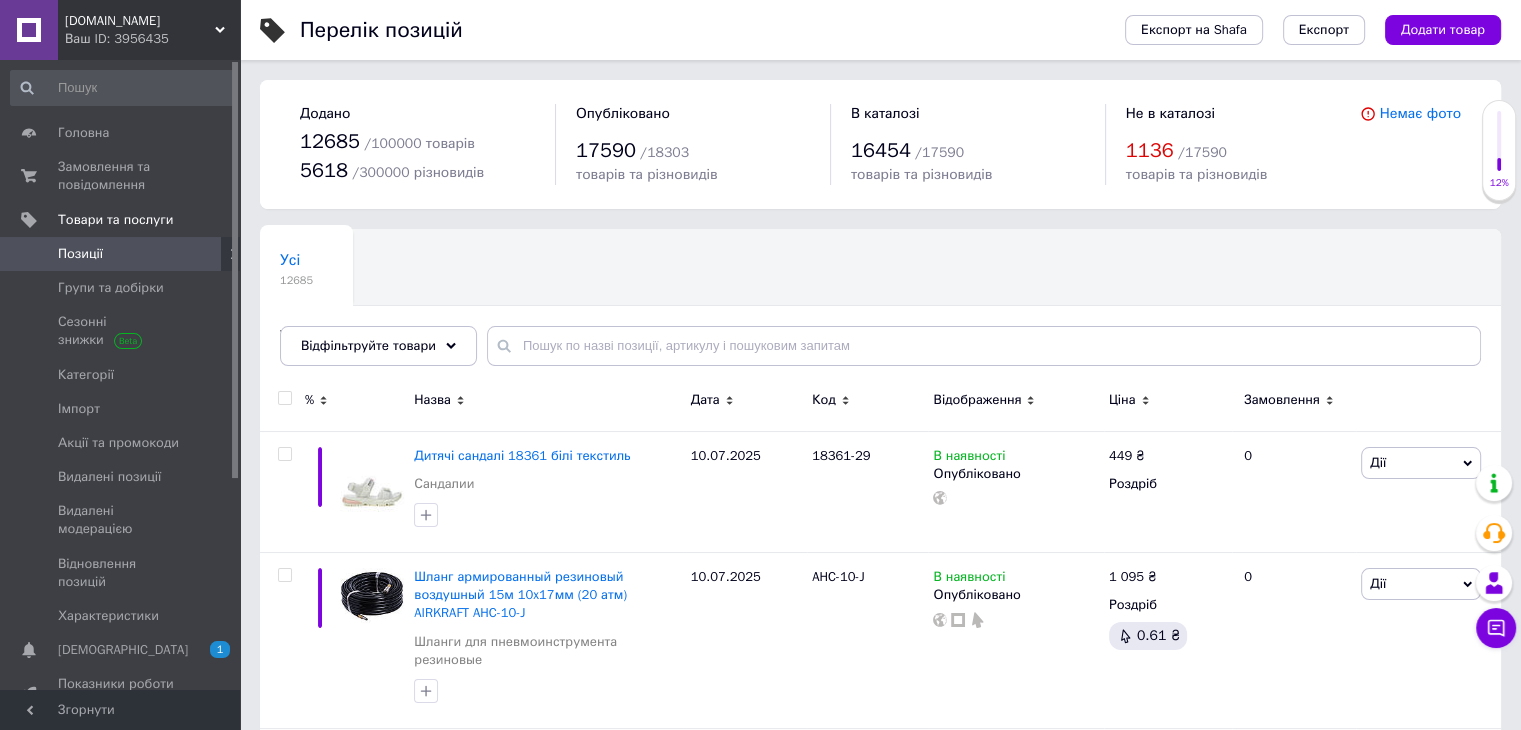click on "Усі 12685 Товари з проблемними р... 423 Ok Відфільтровано...  Зберегти" at bounding box center [880, 307] 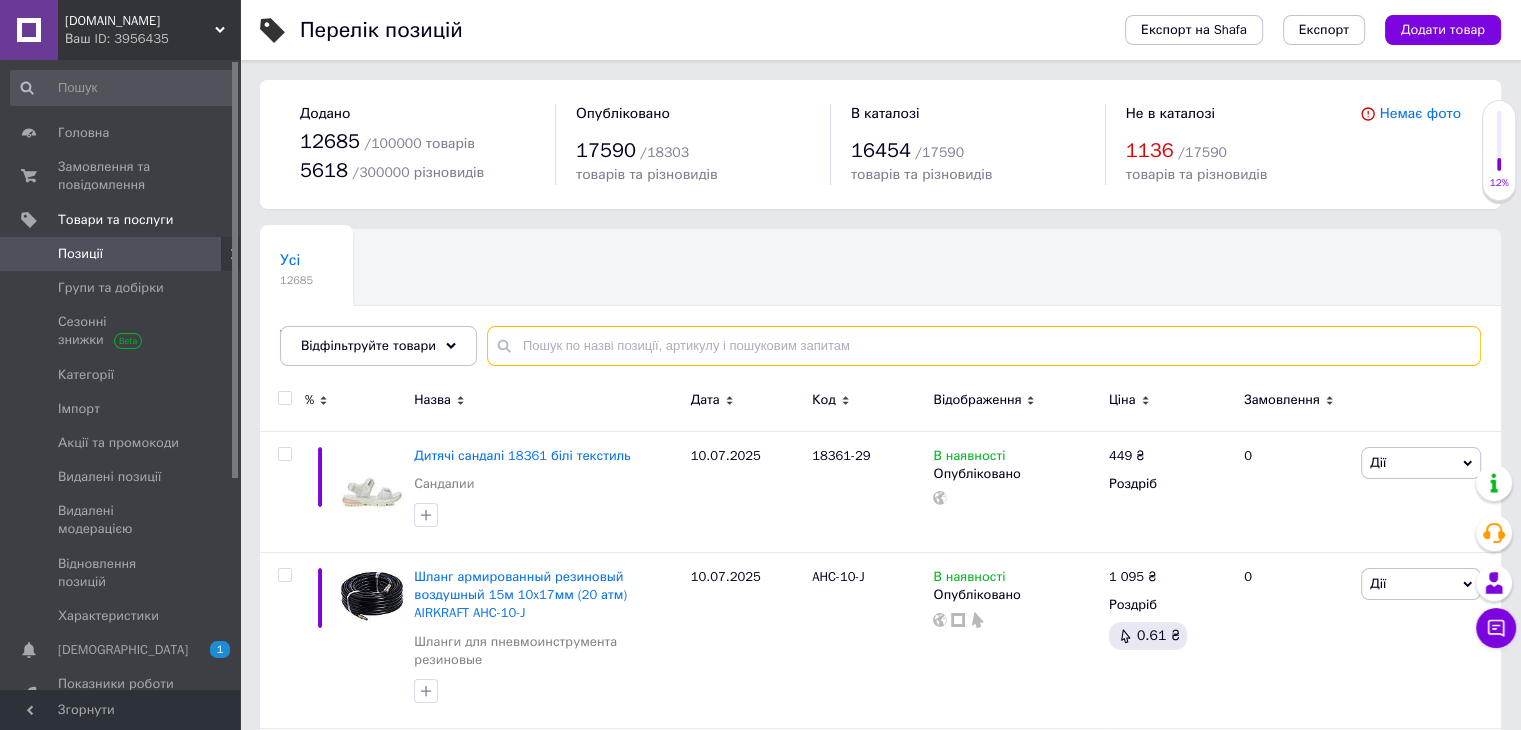 click at bounding box center (984, 346) 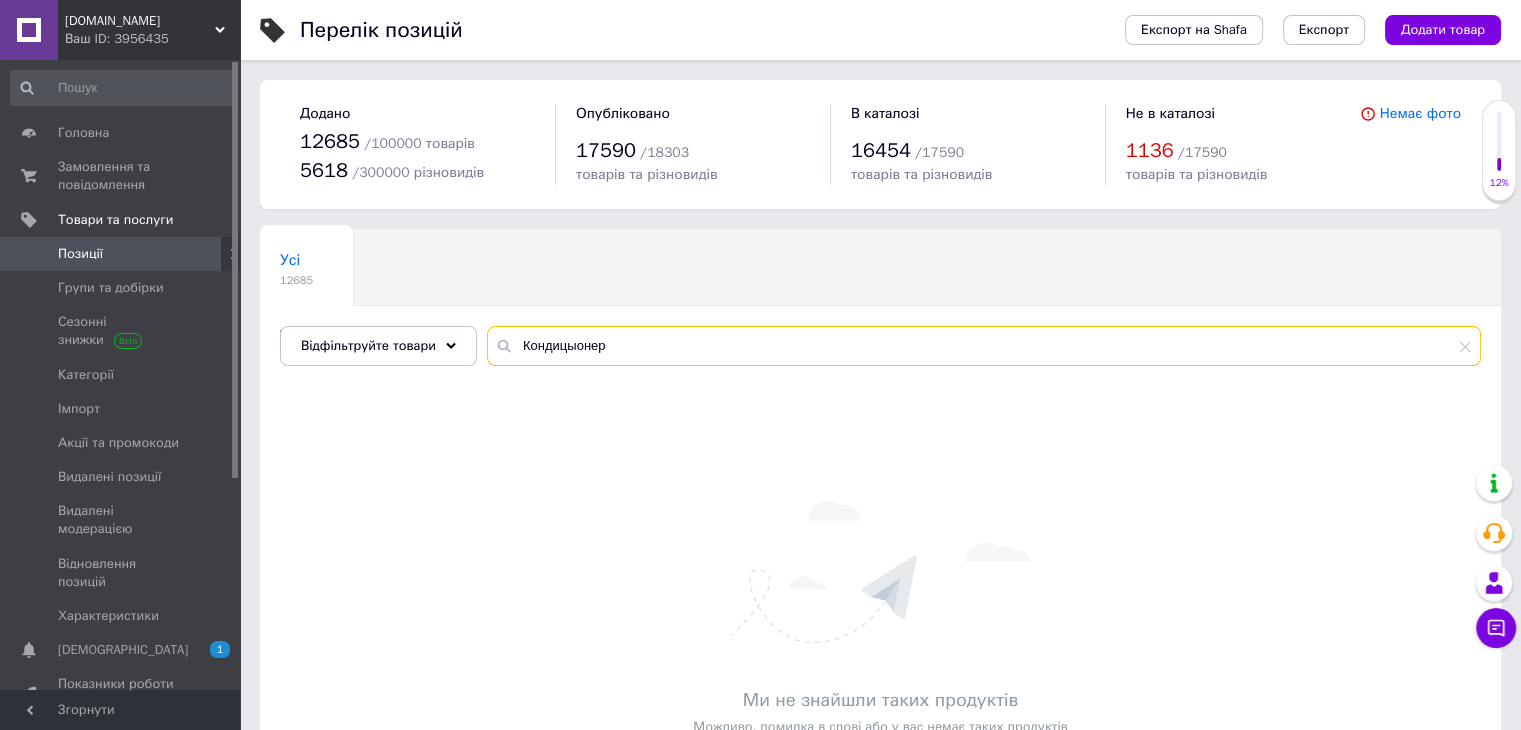 click on "Кондицыонер" at bounding box center (984, 346) 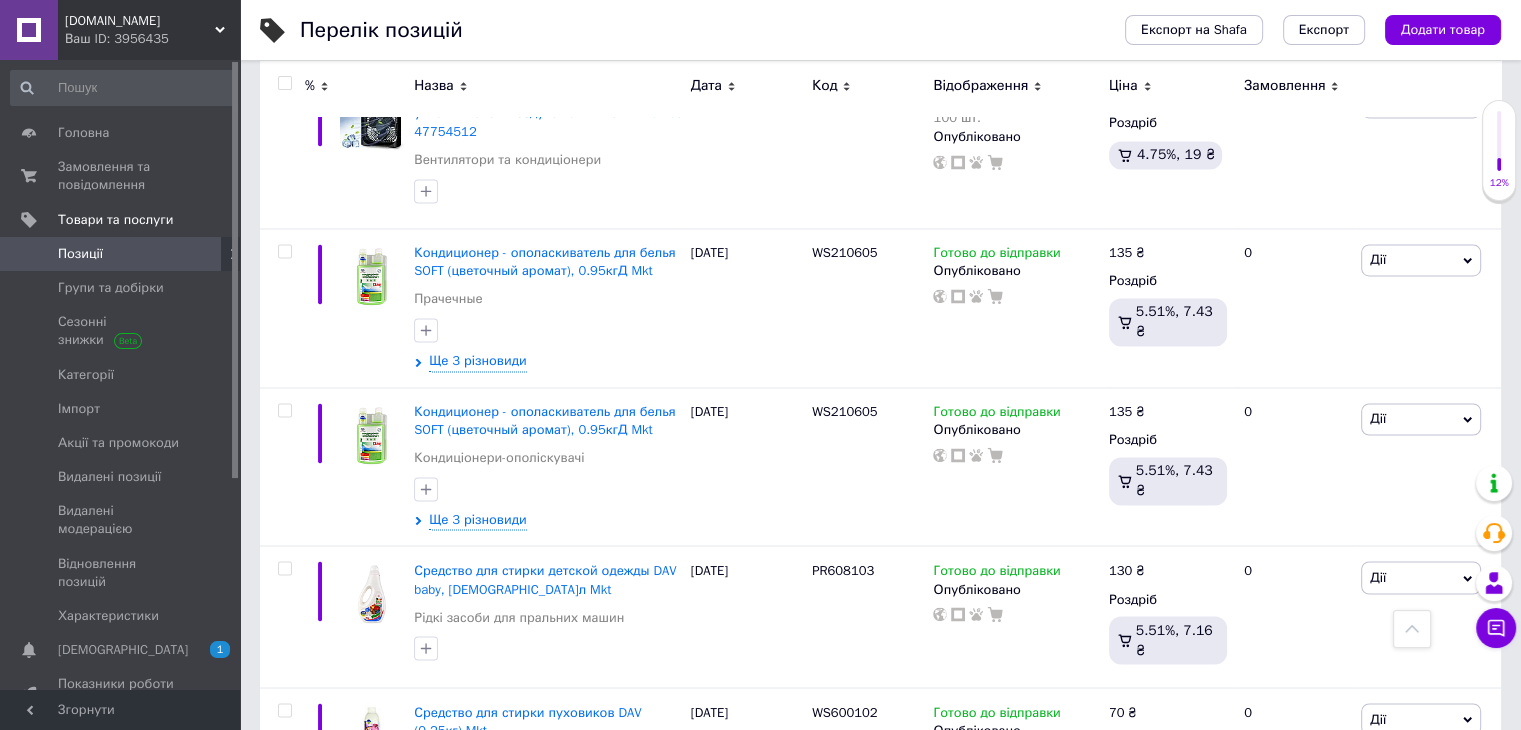 scroll, scrollTop: 2933, scrollLeft: 0, axis: vertical 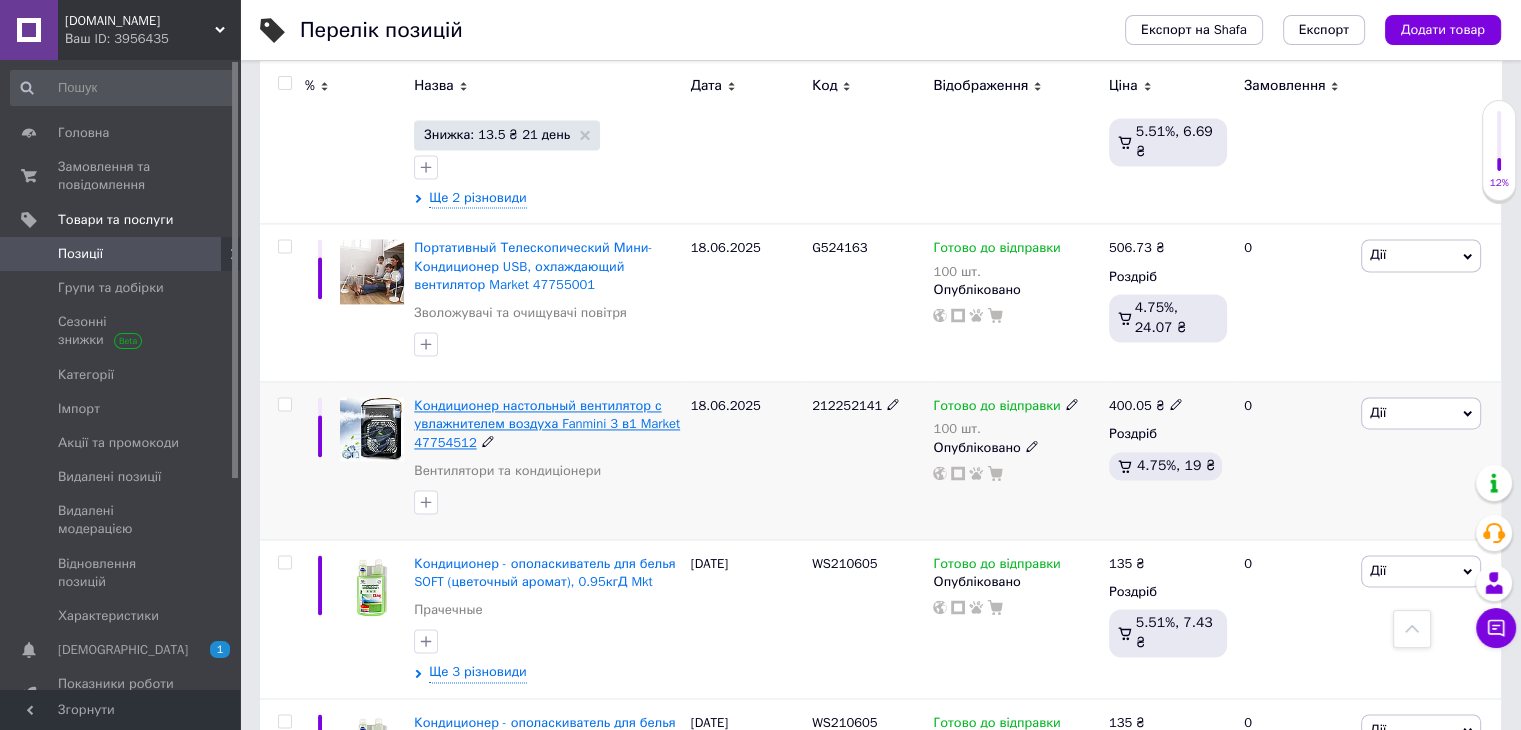 type on "Кондицііонер" 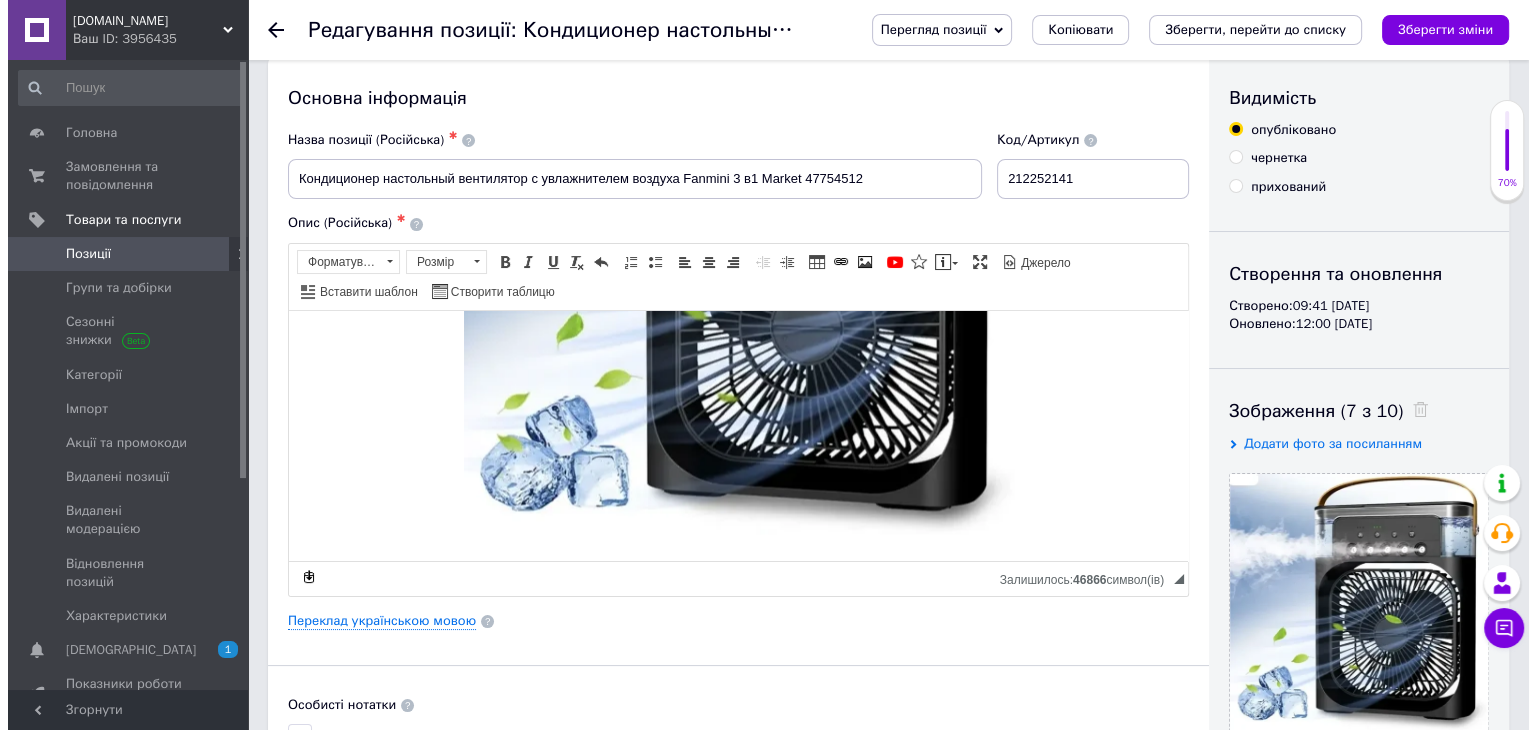 scroll, scrollTop: 0, scrollLeft: 0, axis: both 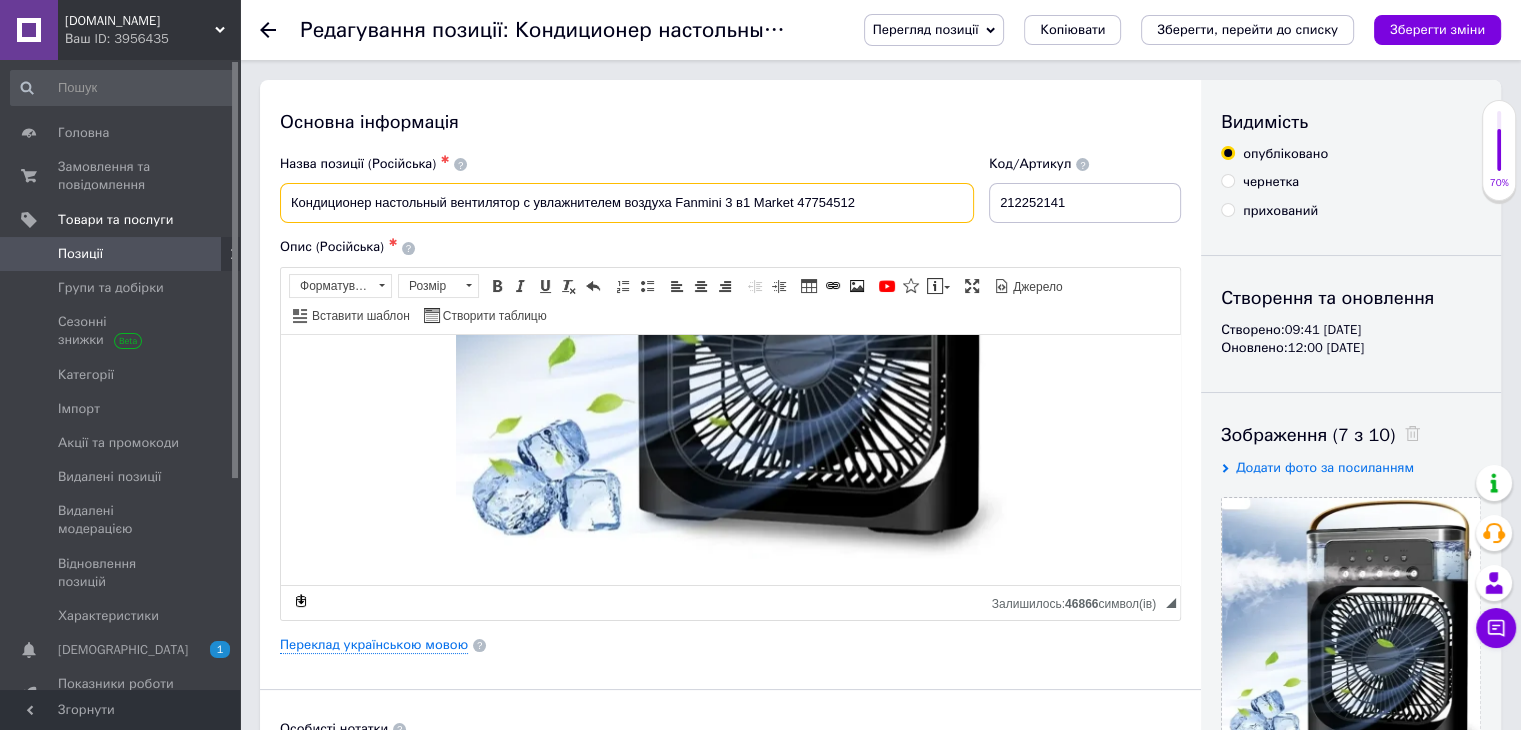 click on "Кондиционер настольный вентилятор с увлажнителем воздуха Fanmini 3 в1 Market 47754512" at bounding box center [627, 203] 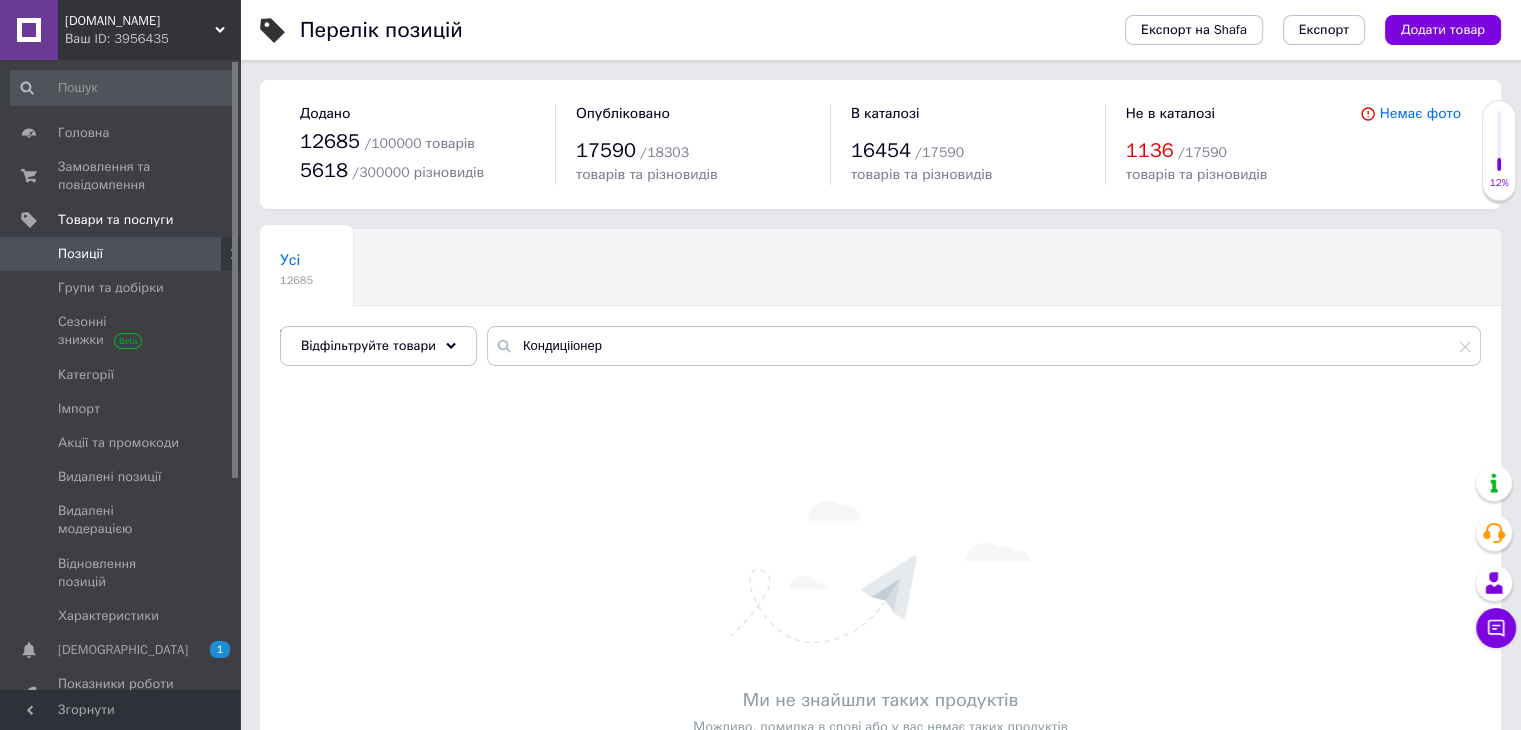 click on "Усі 12685 Товари з проблемними р... 423 Ok Відфільтровано...  Зберегти" at bounding box center [880, 307] 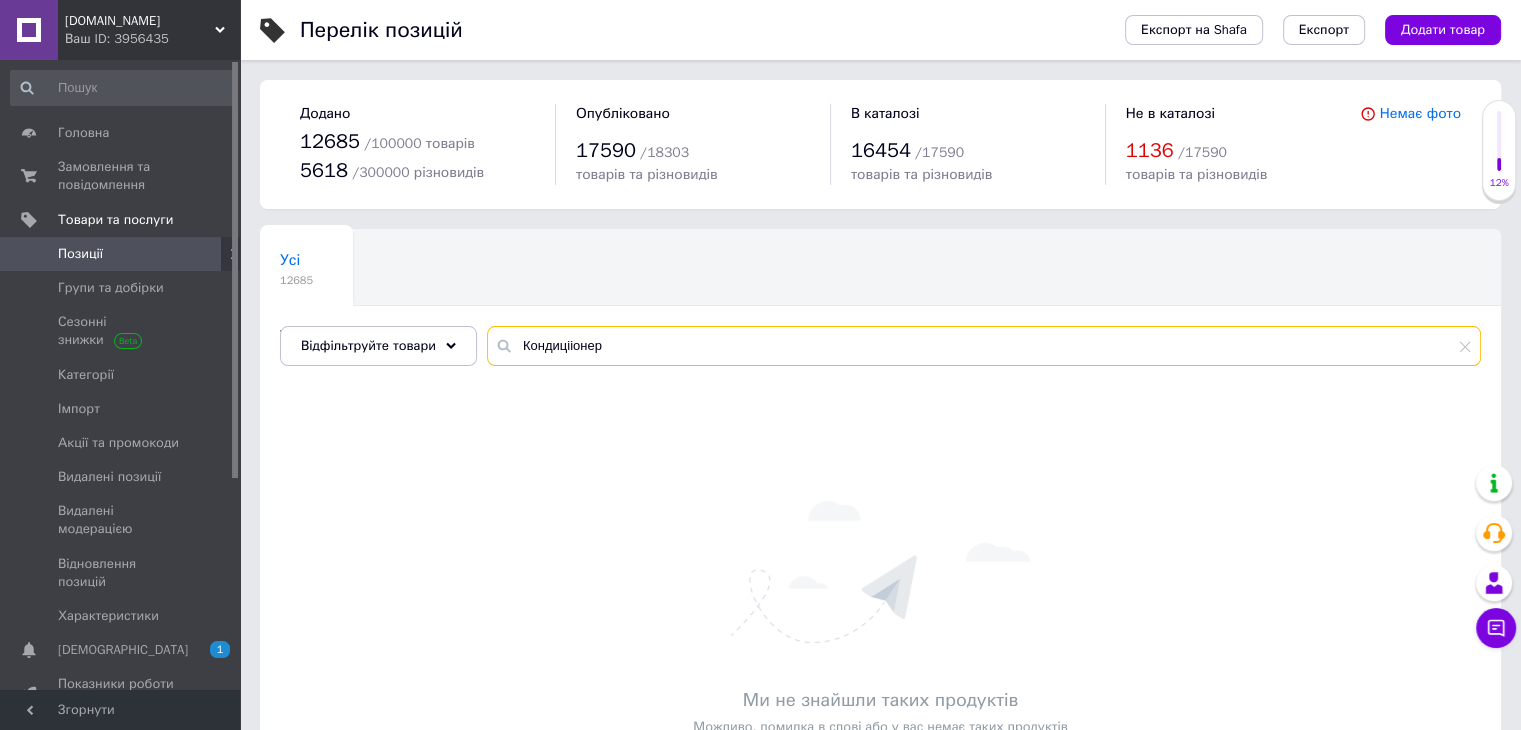 click on "Кондицііонер" at bounding box center [984, 346] 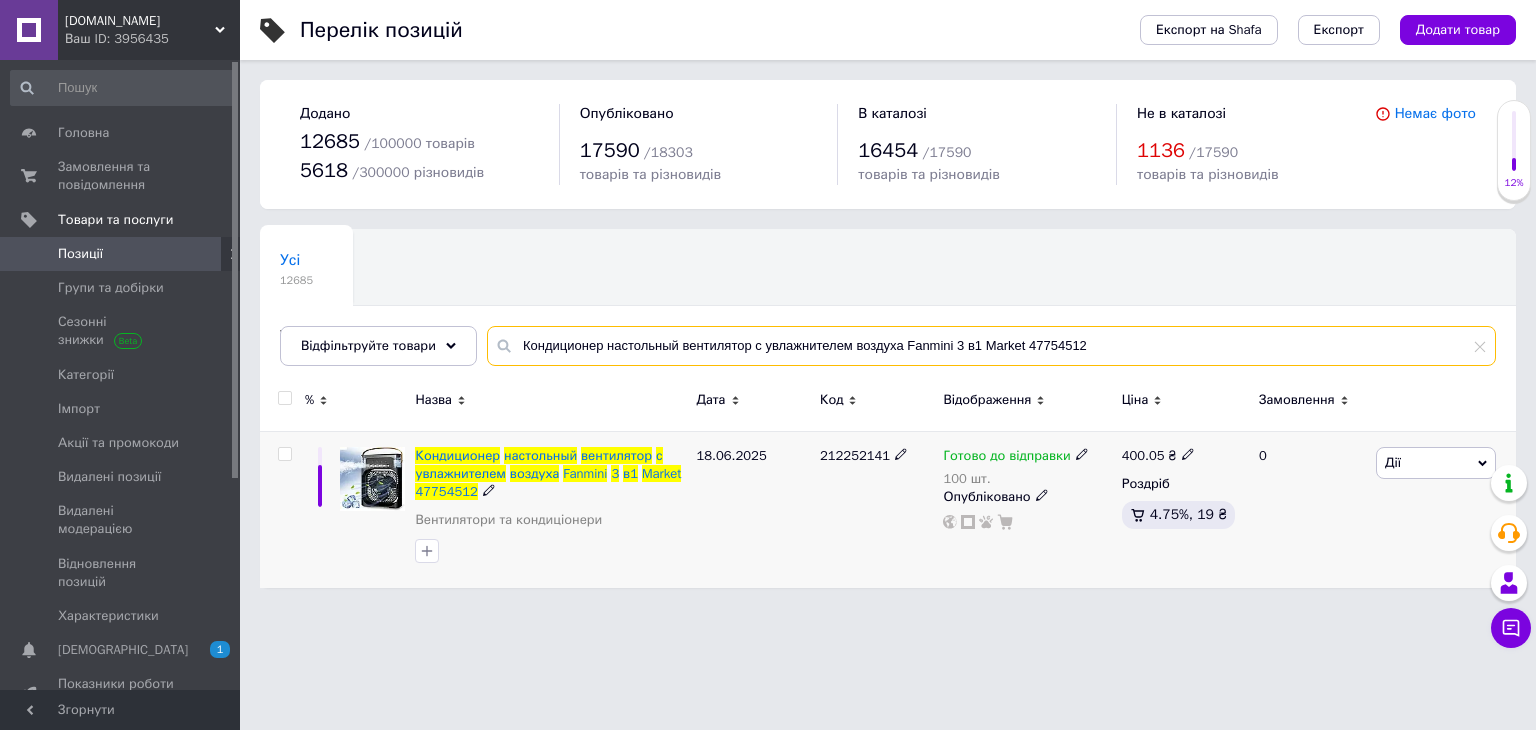 type on "Кондиционер настольный вентилятор с увлажнителем воздуха Fanmini 3 в1 Market 47754512" 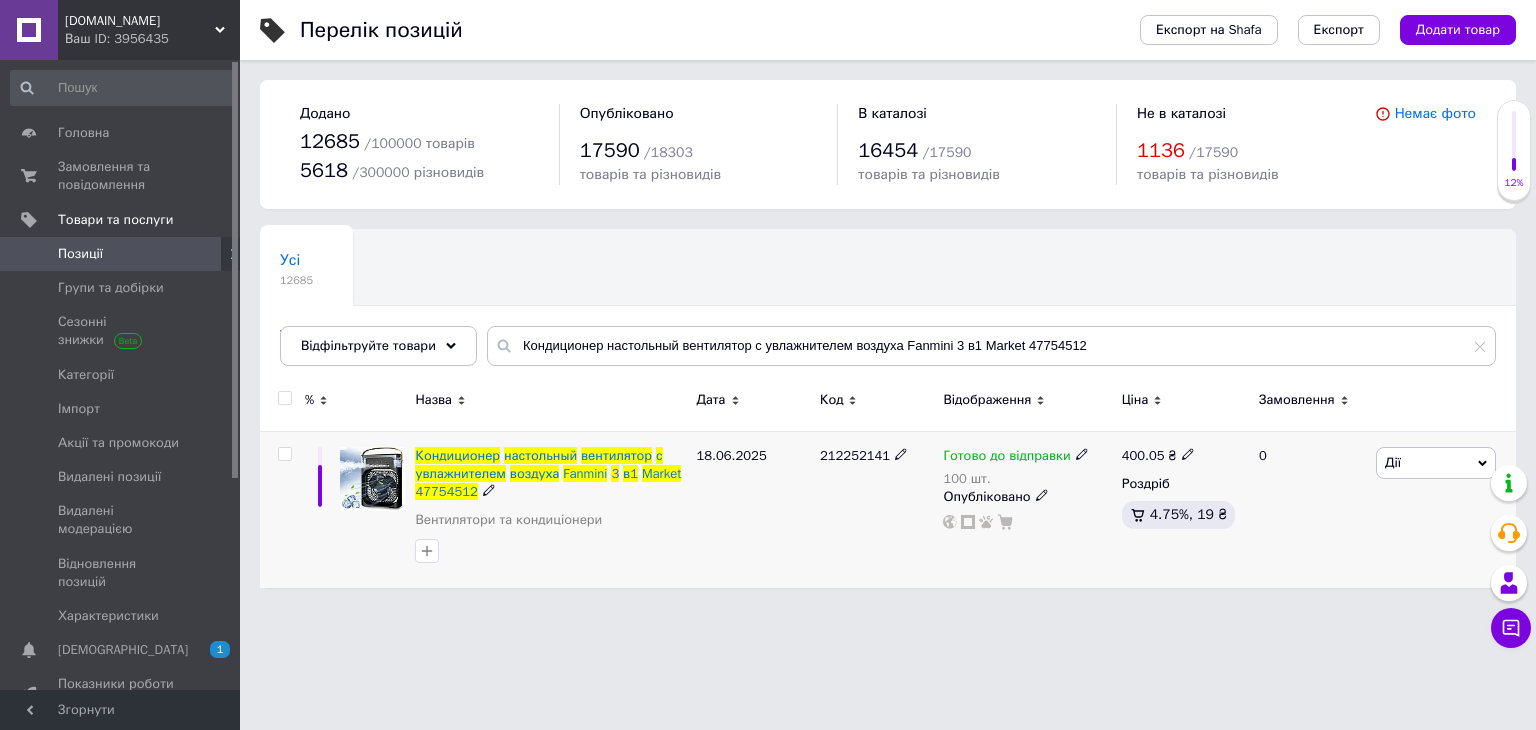 click 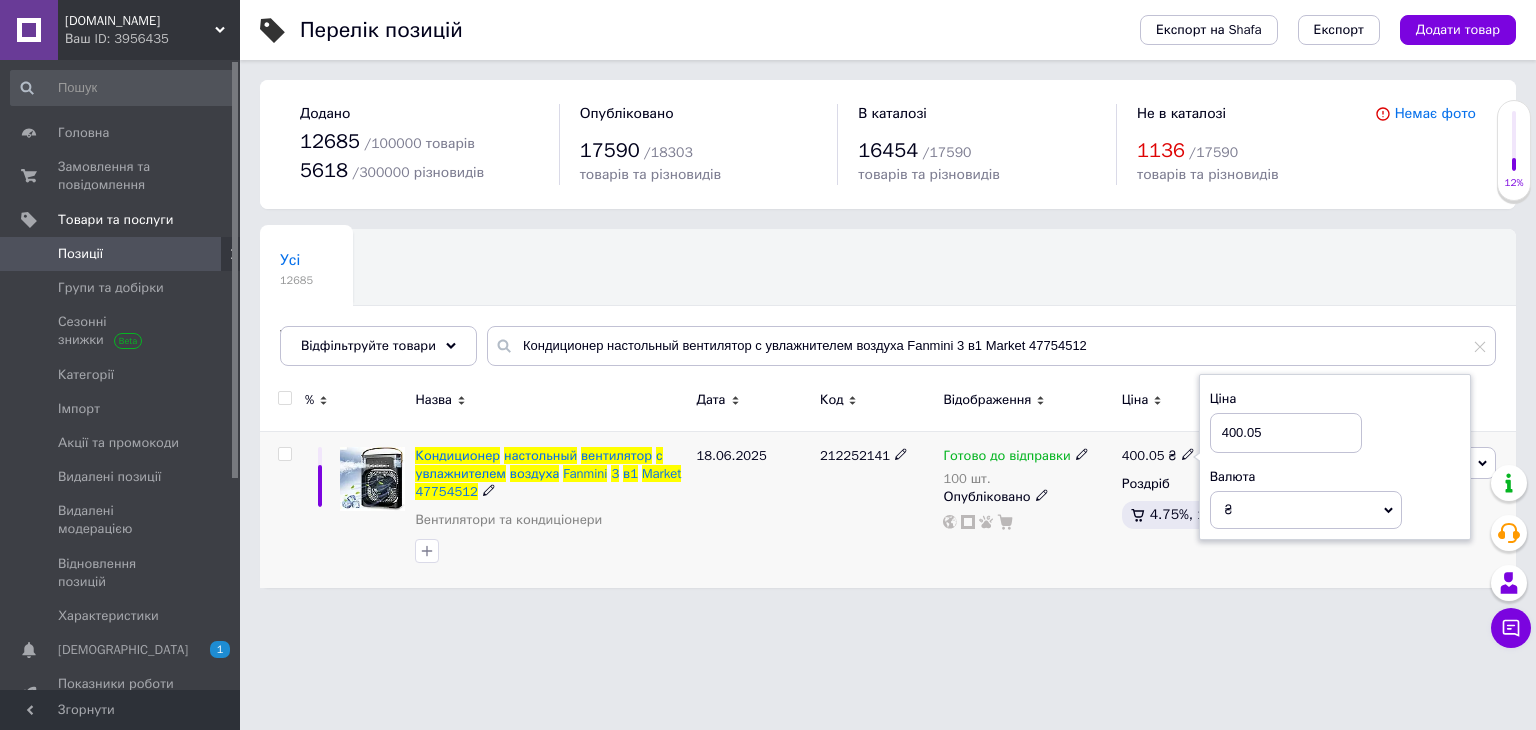drag, startPoint x: 1263, startPoint y: 433, endPoint x: 1195, endPoint y: 433, distance: 68 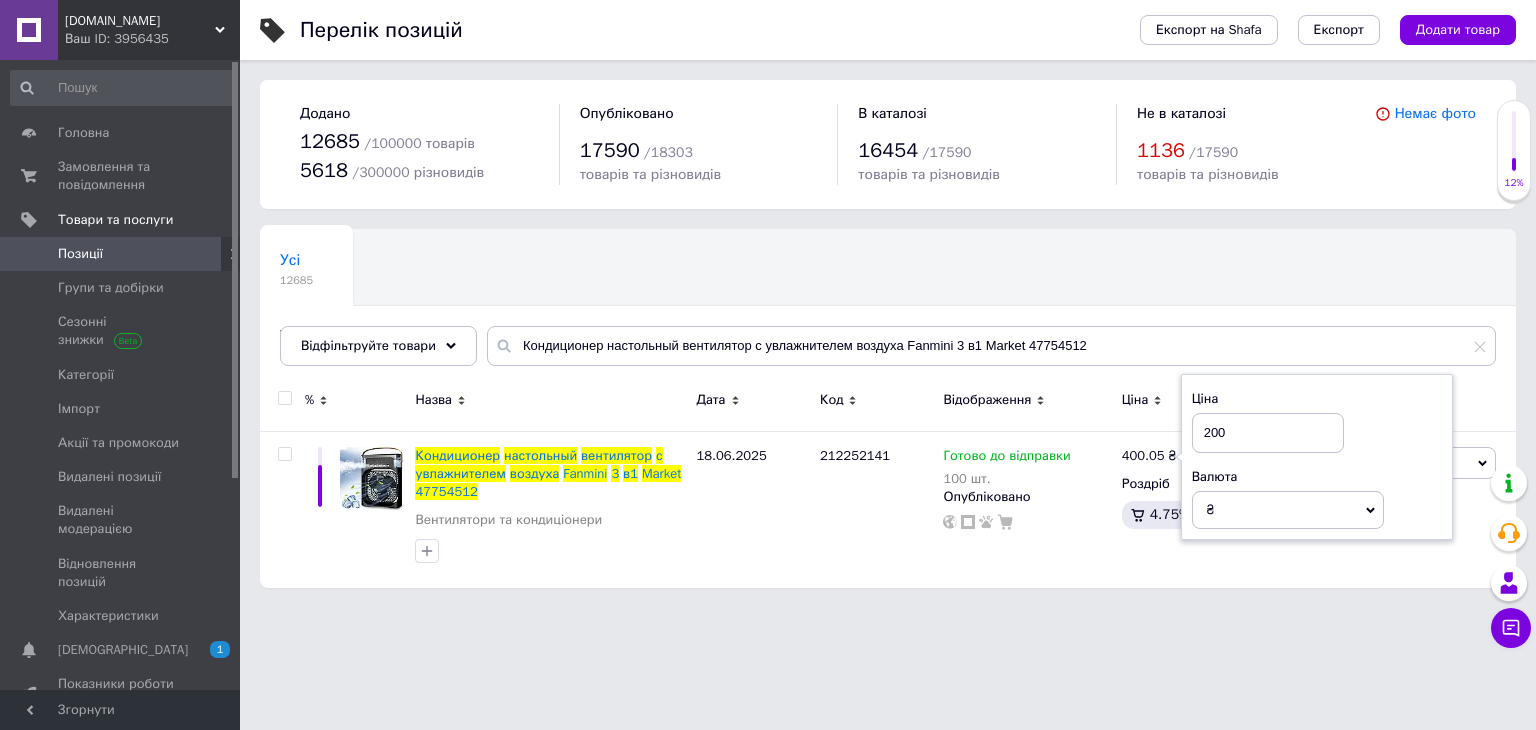 type on "200" 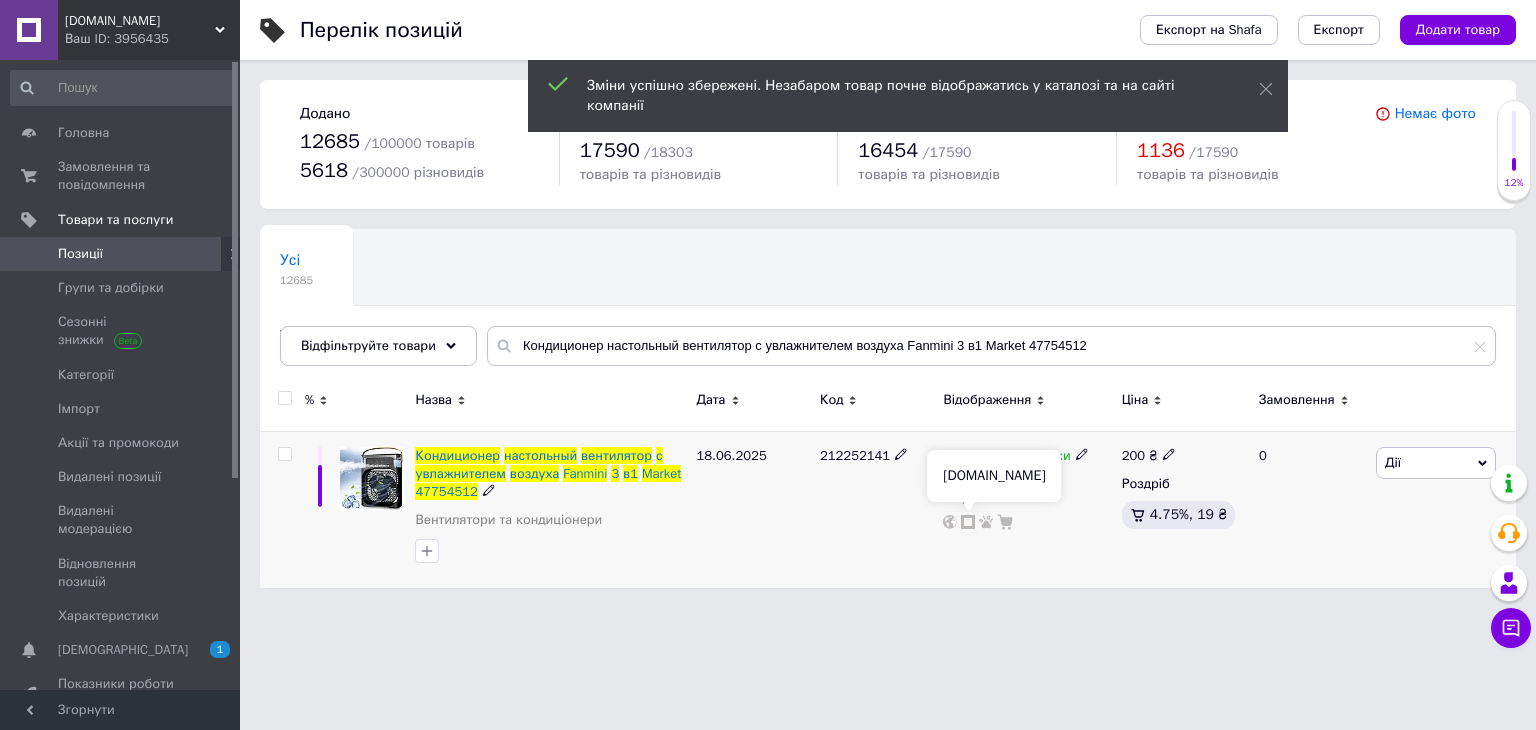 click 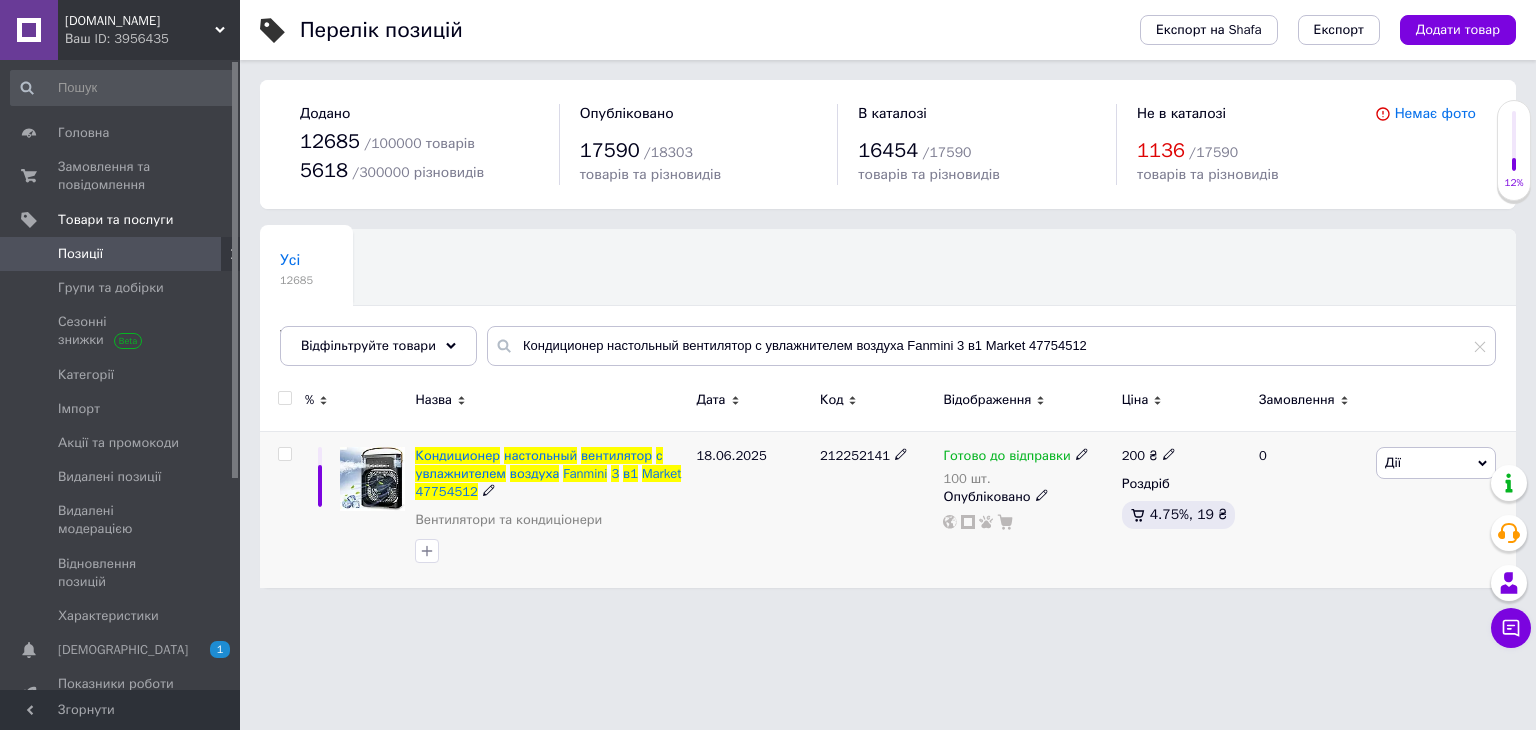 click 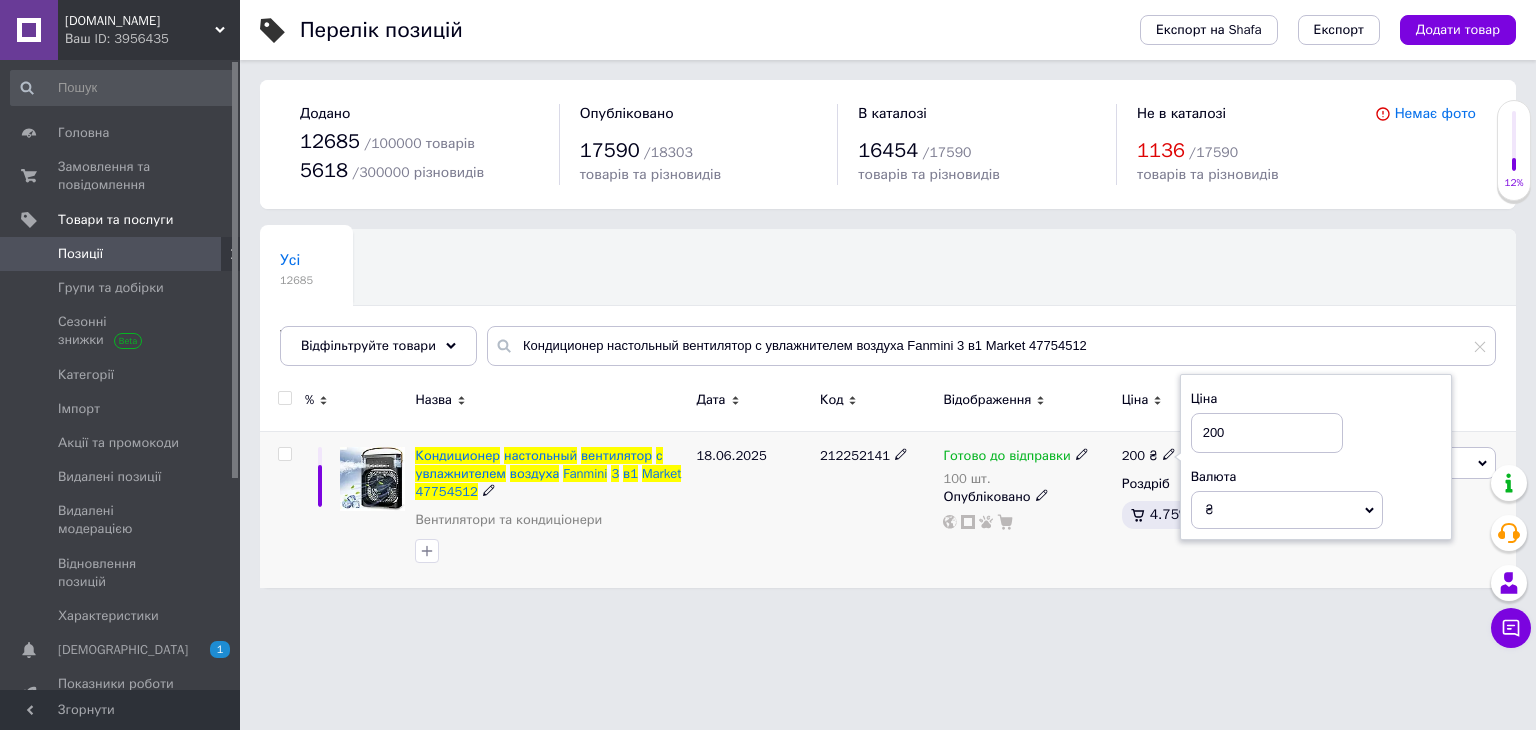 drag, startPoint x: 1208, startPoint y: 424, endPoint x: 1232, endPoint y: 429, distance: 24.5153 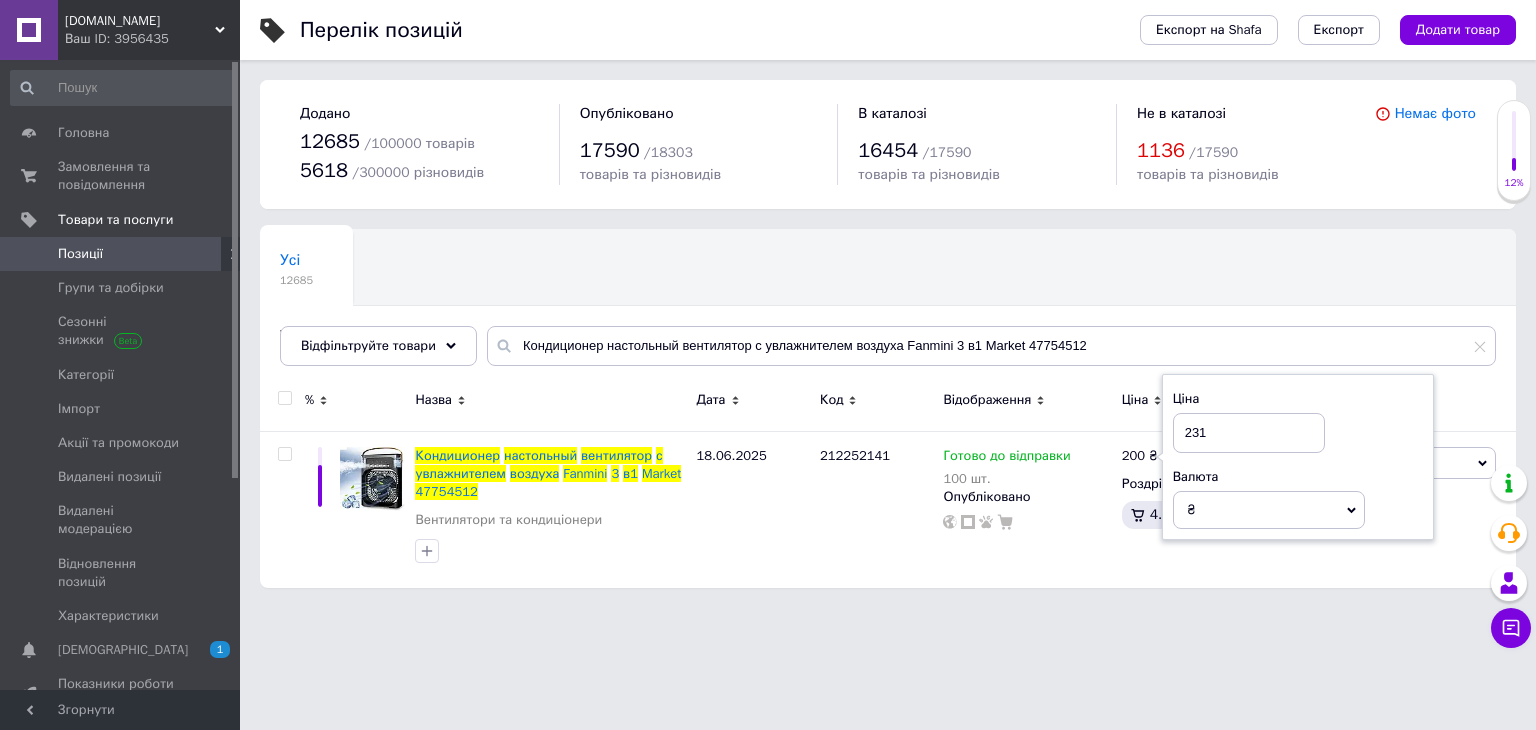 type on "231" 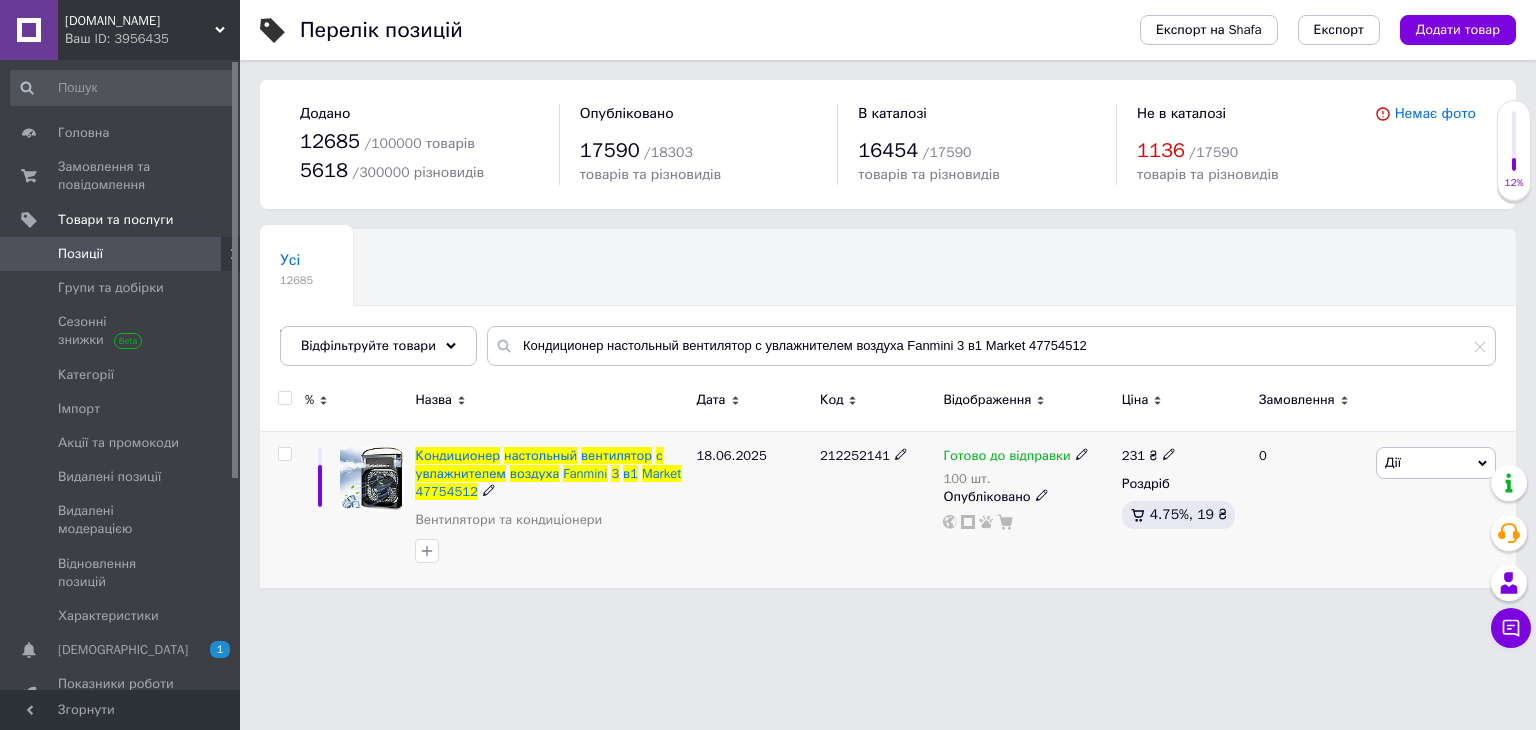 click at bounding box center (1169, 453) 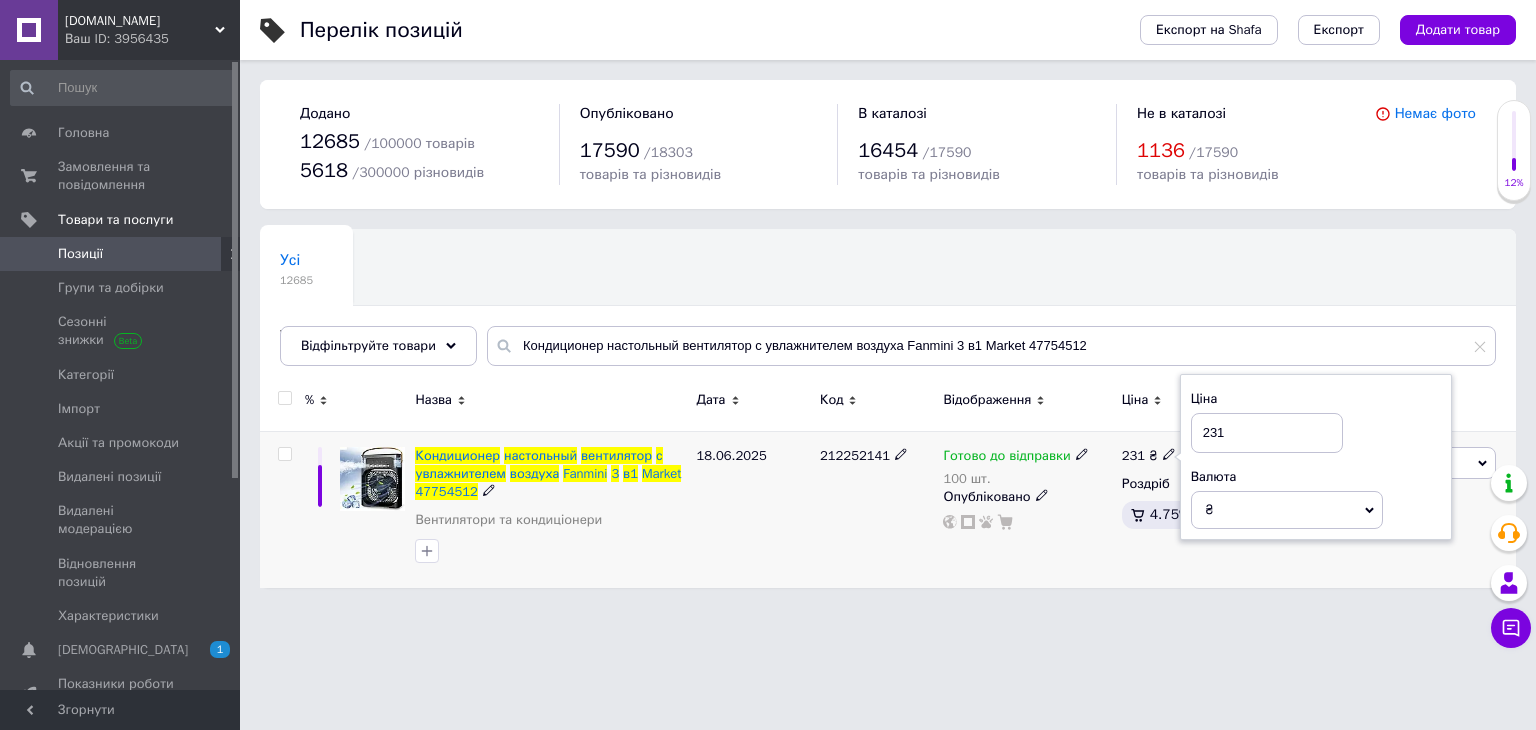 drag, startPoint x: 1202, startPoint y: 434, endPoint x: 1224, endPoint y: 434, distance: 22 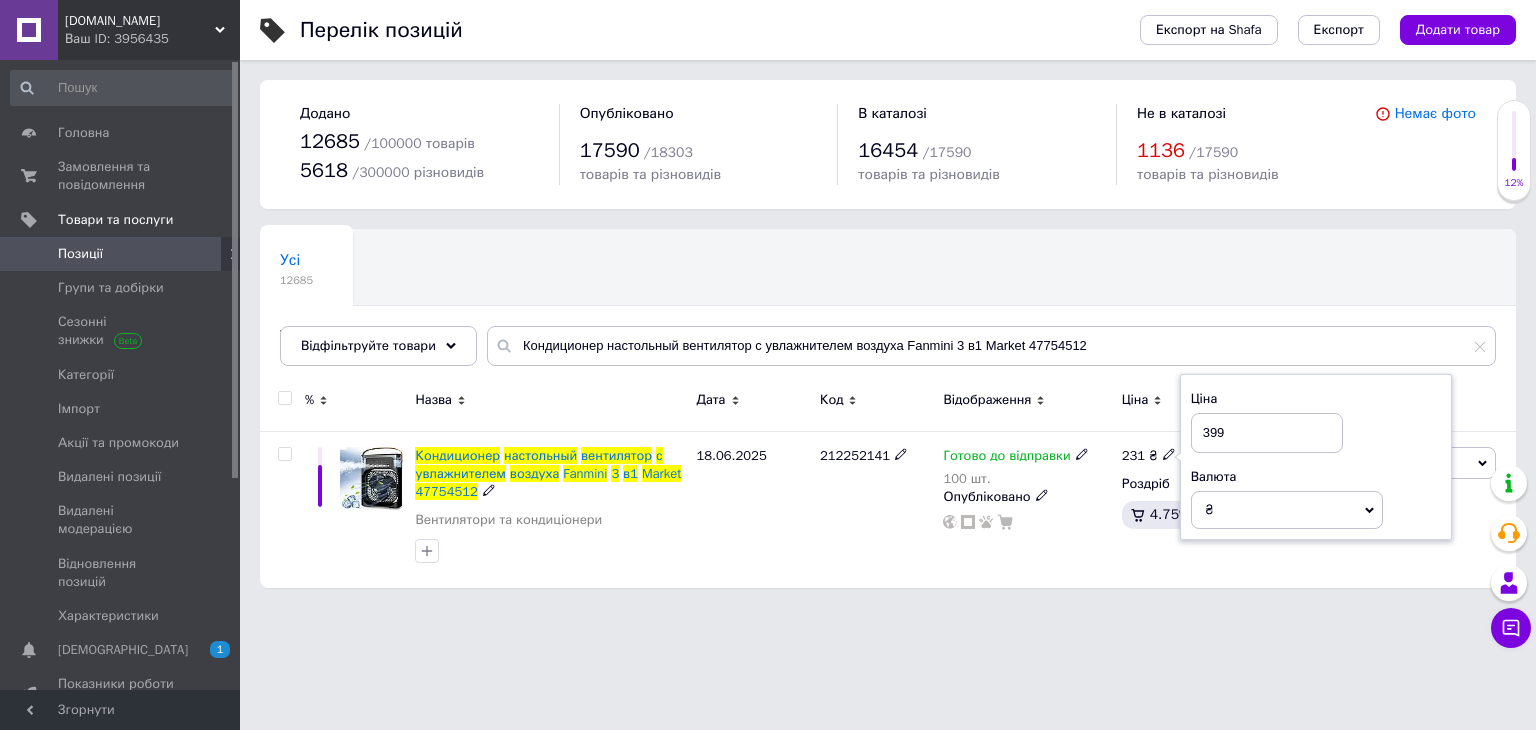 type on "399" 